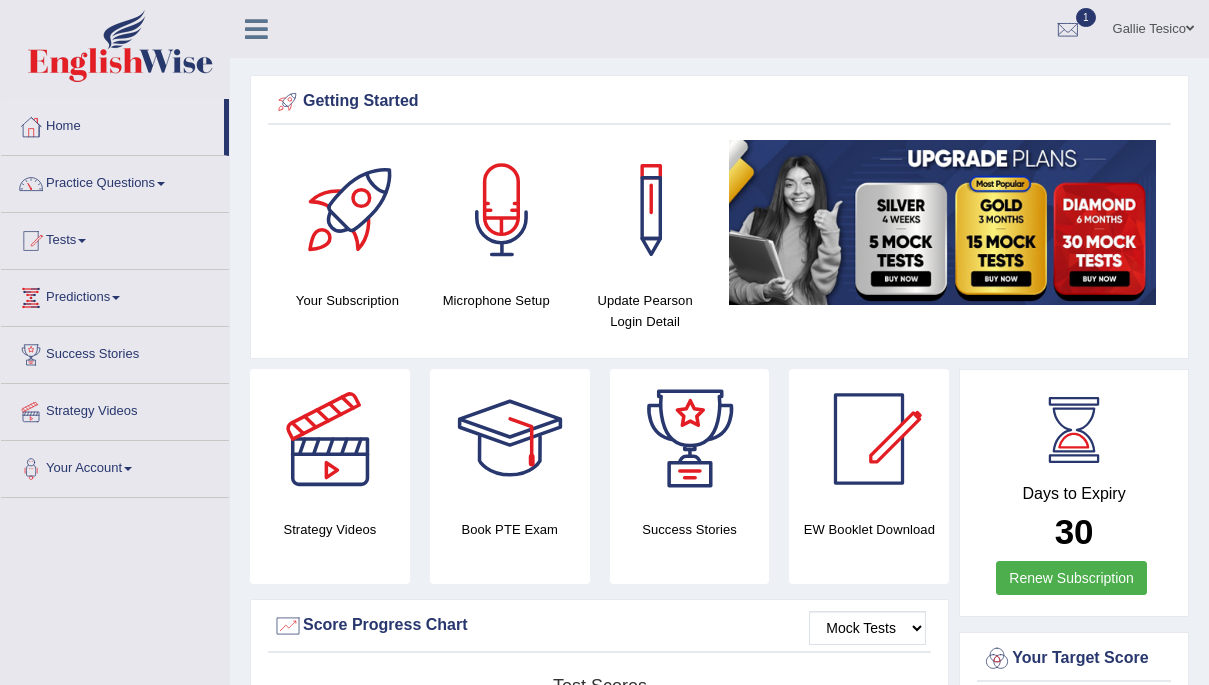 scroll, scrollTop: 2180, scrollLeft: 0, axis: vertical 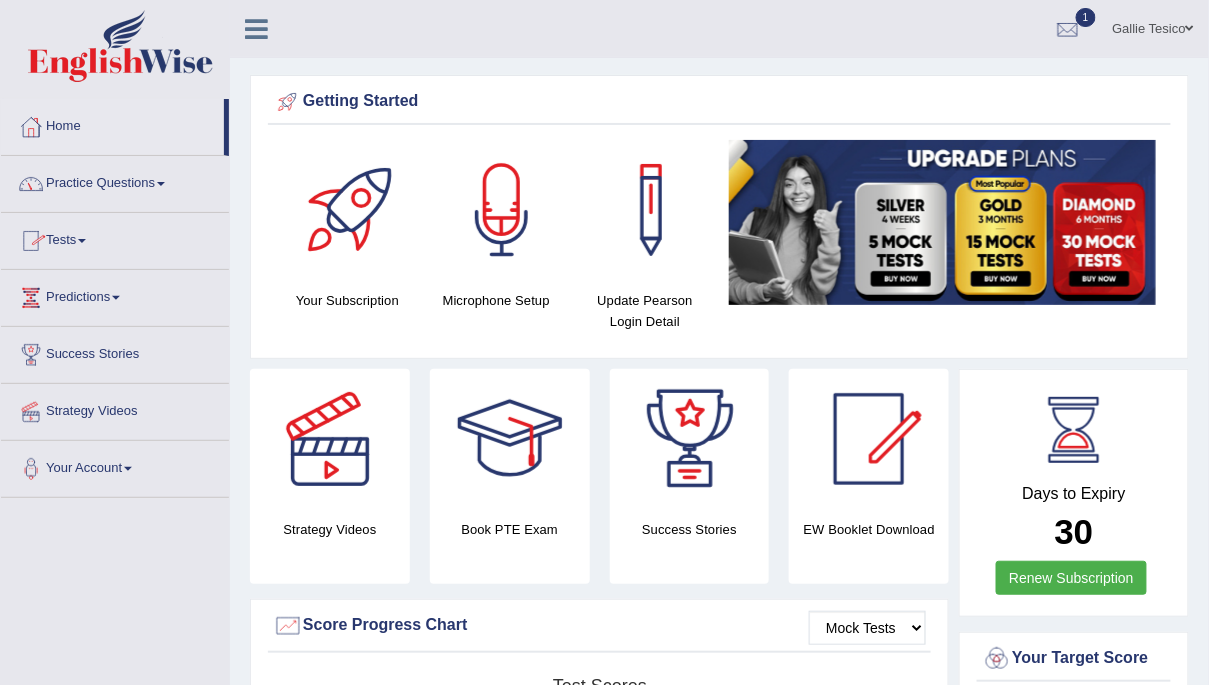 click at bounding box center [161, 184] 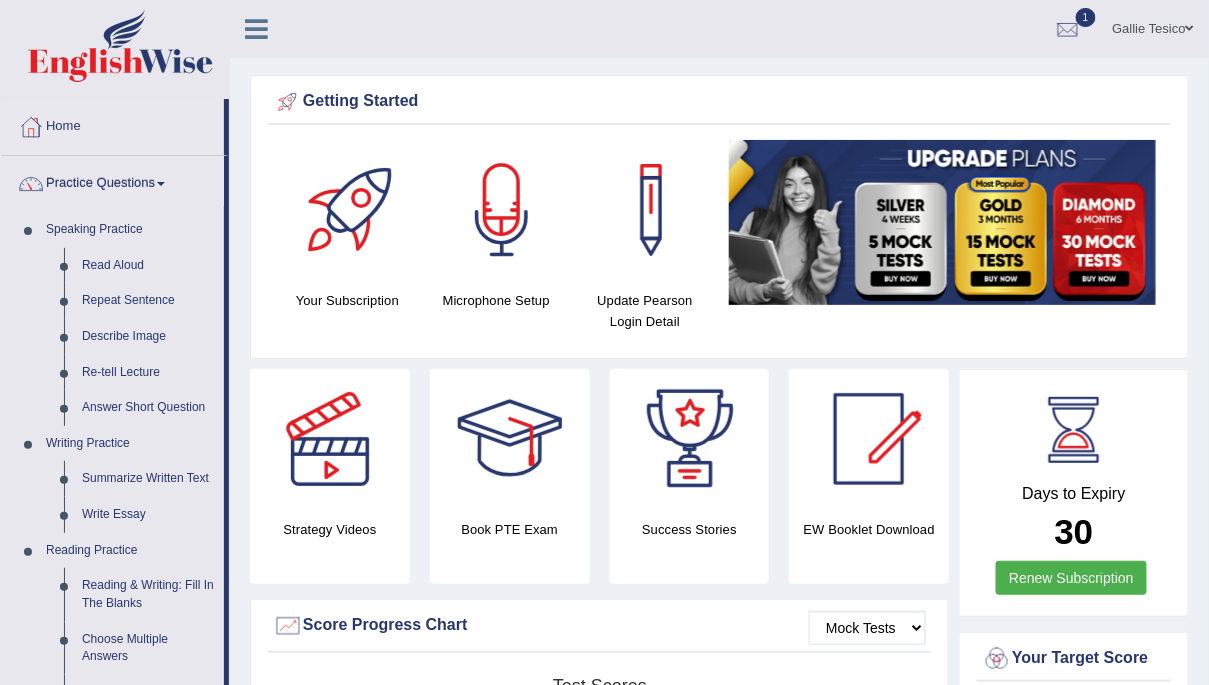 click at bounding box center (161, 184) 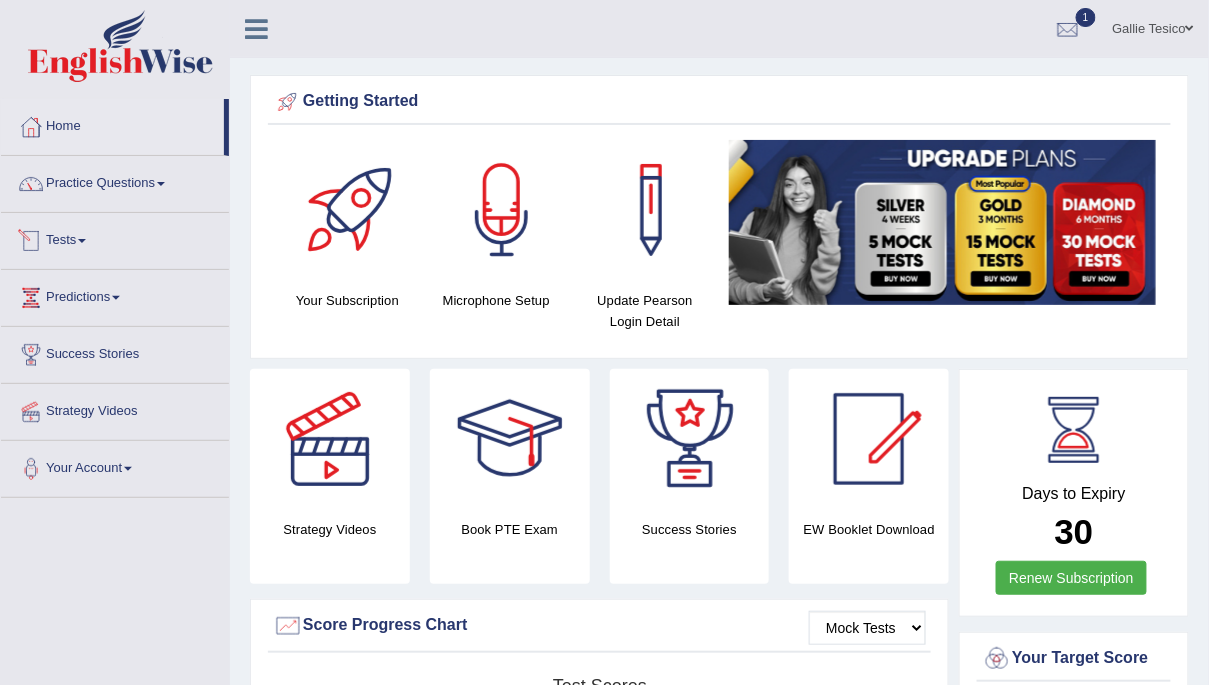 click at bounding box center (82, 241) 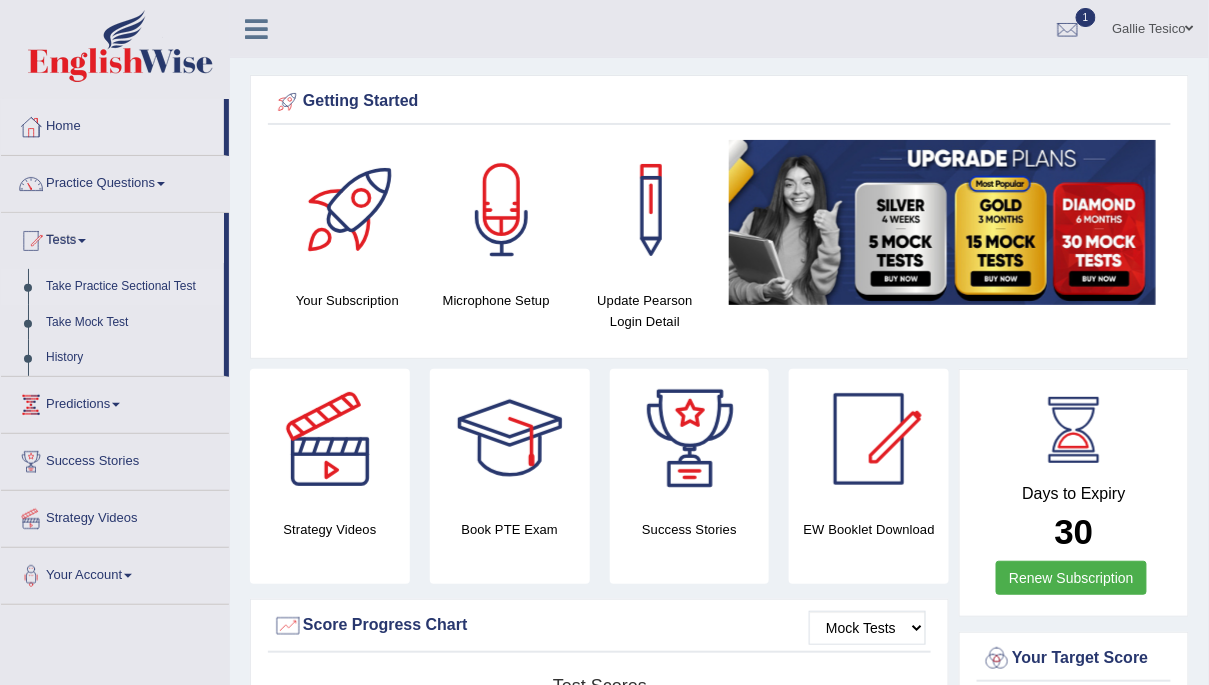click on "Take Practice Sectional Test" at bounding box center (130, 287) 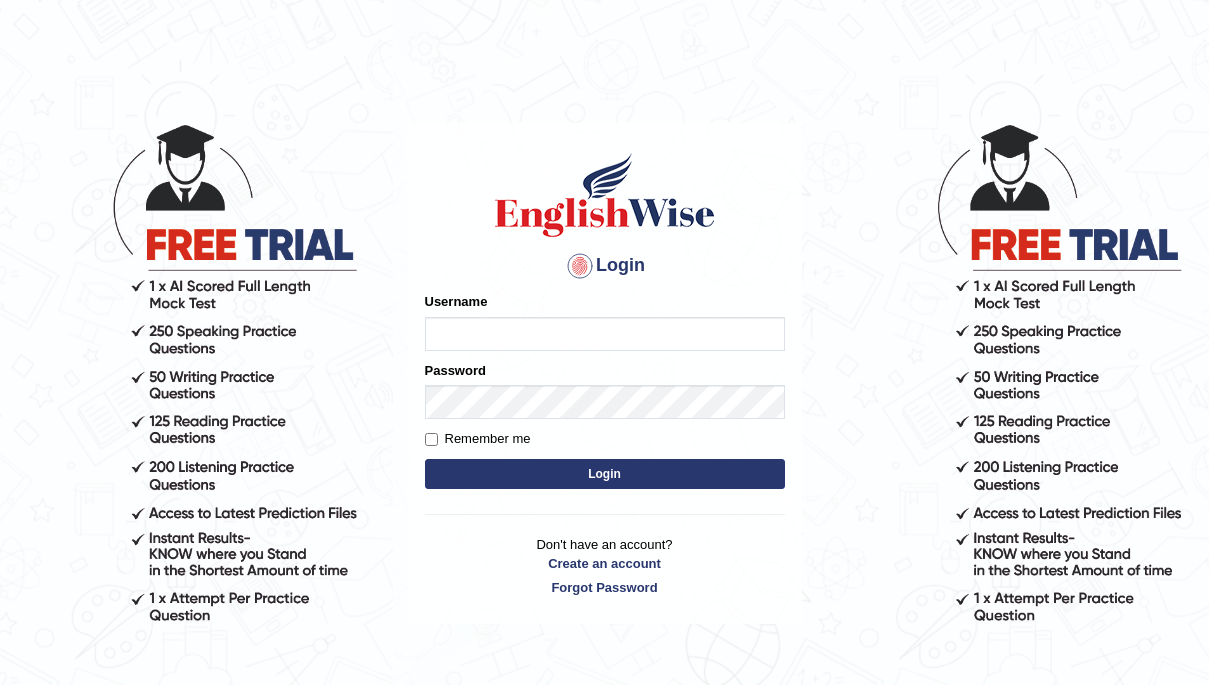 scroll, scrollTop: 0, scrollLeft: 0, axis: both 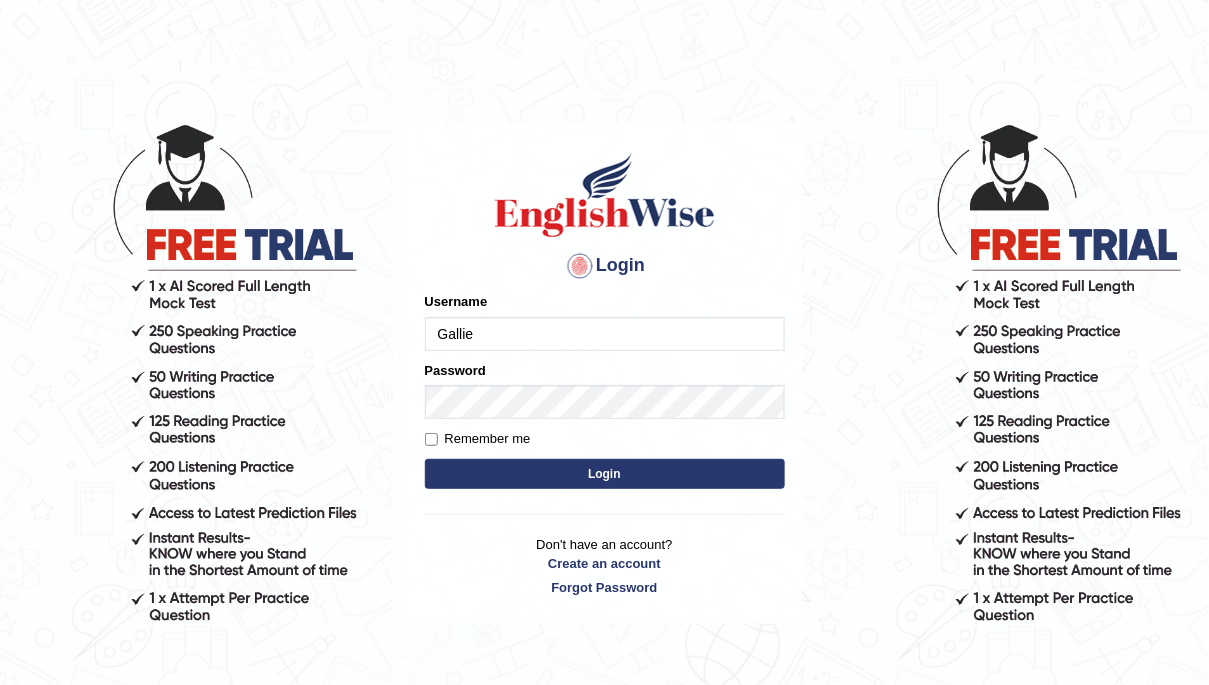 type on "Gallie" 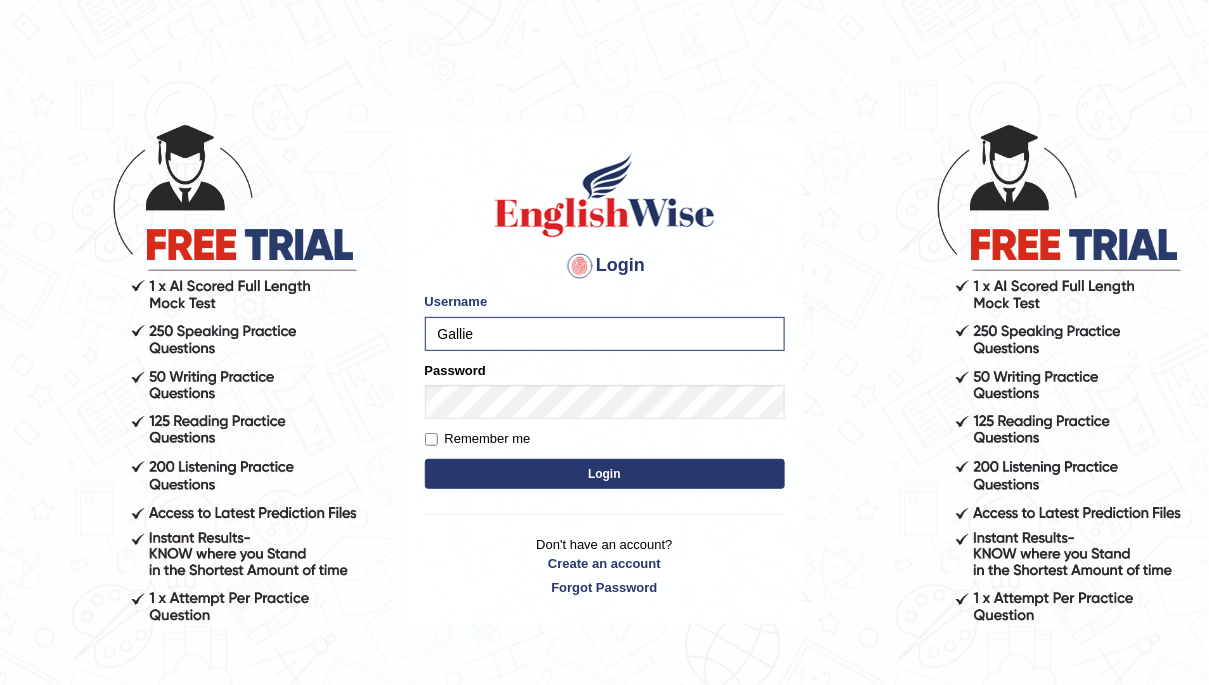 click on "Login" at bounding box center [605, 474] 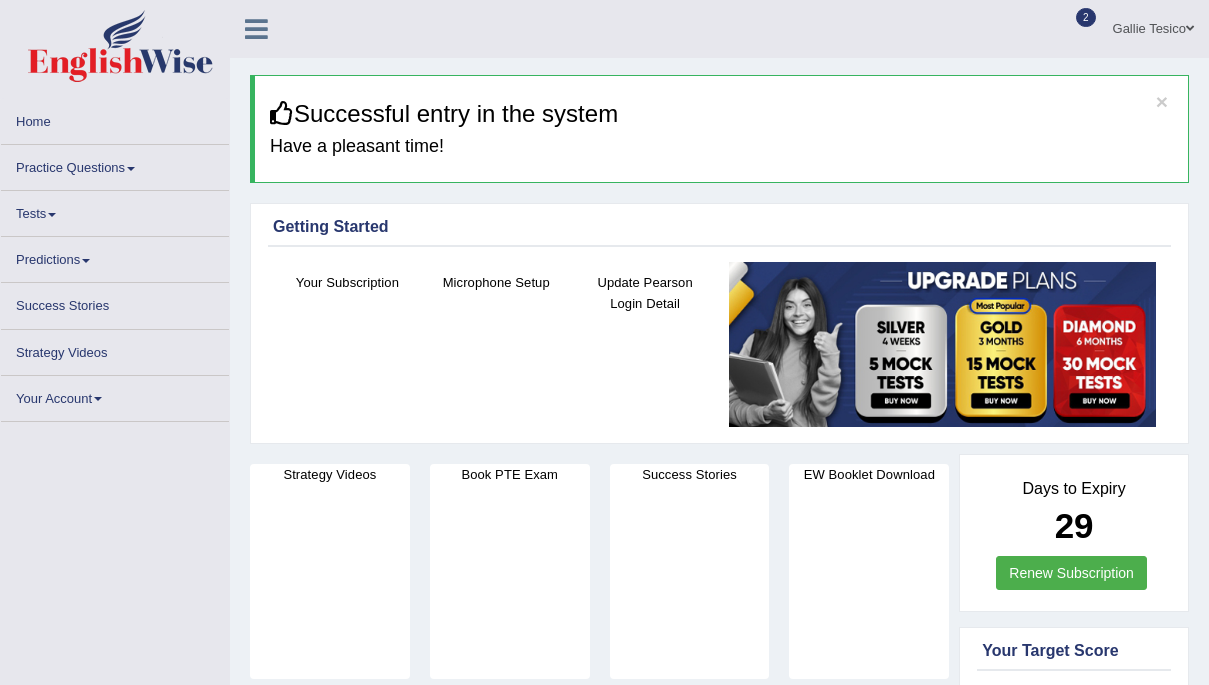 scroll, scrollTop: 0, scrollLeft: 0, axis: both 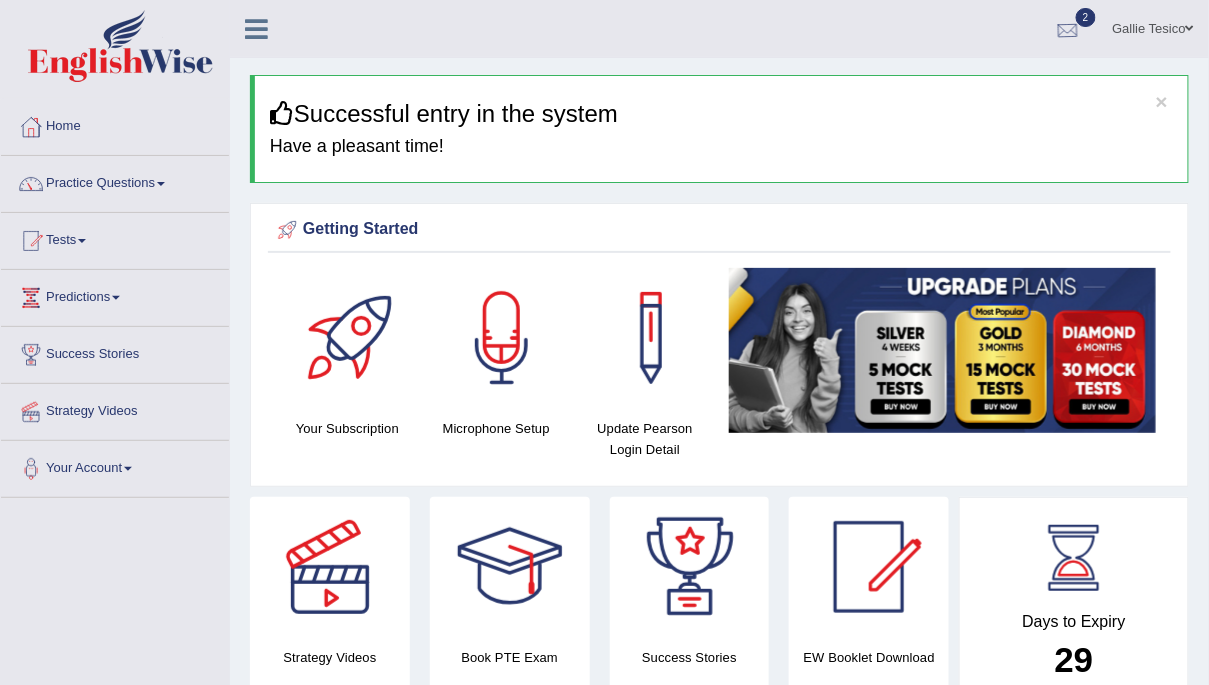click on "Successful entry in the system" at bounding box center (721, 114) 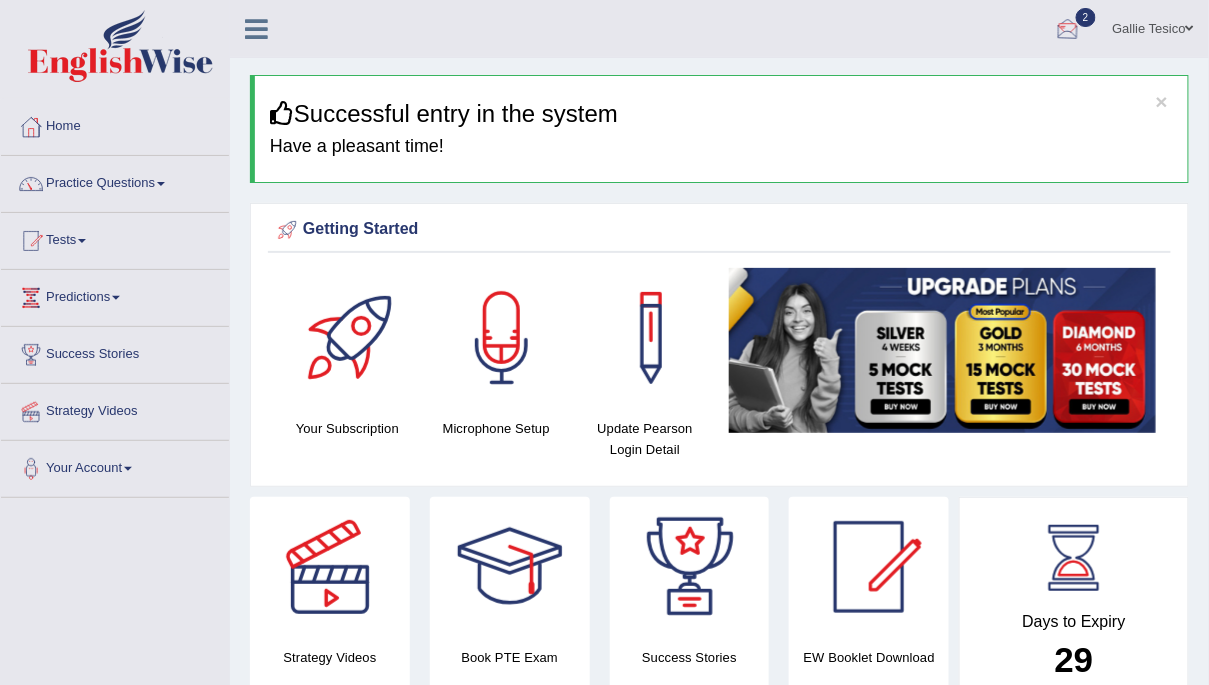 click at bounding box center [1068, 30] 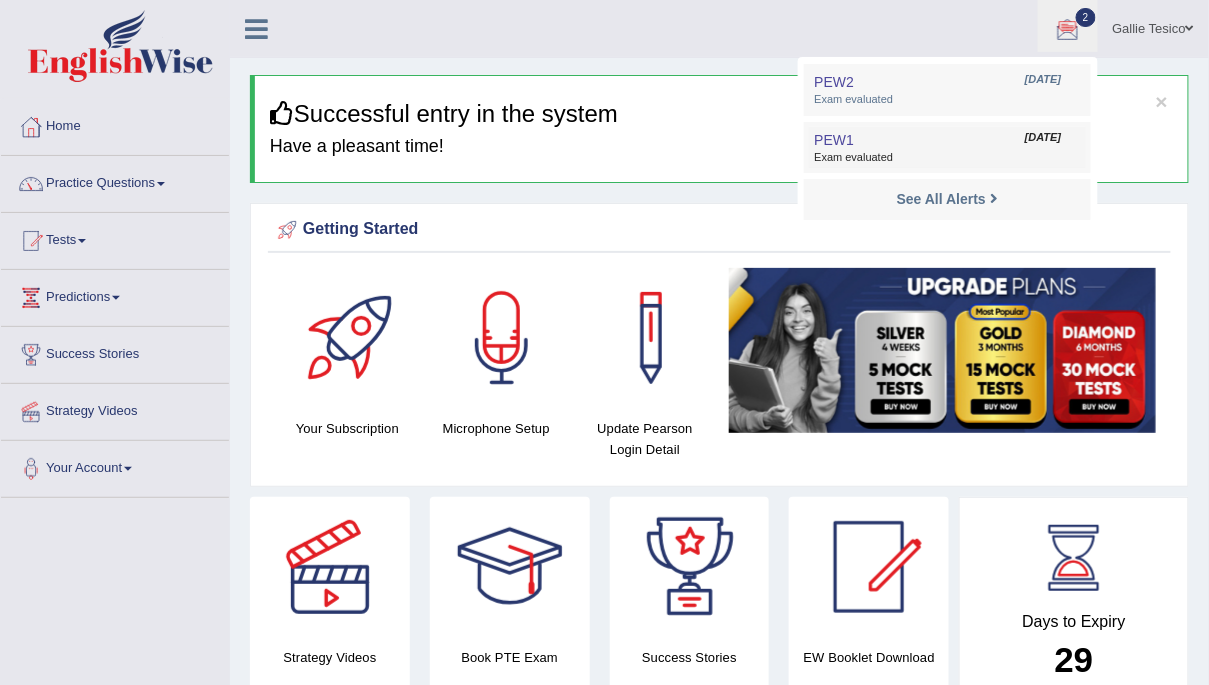 click on "PEW1" at bounding box center [834, 140] 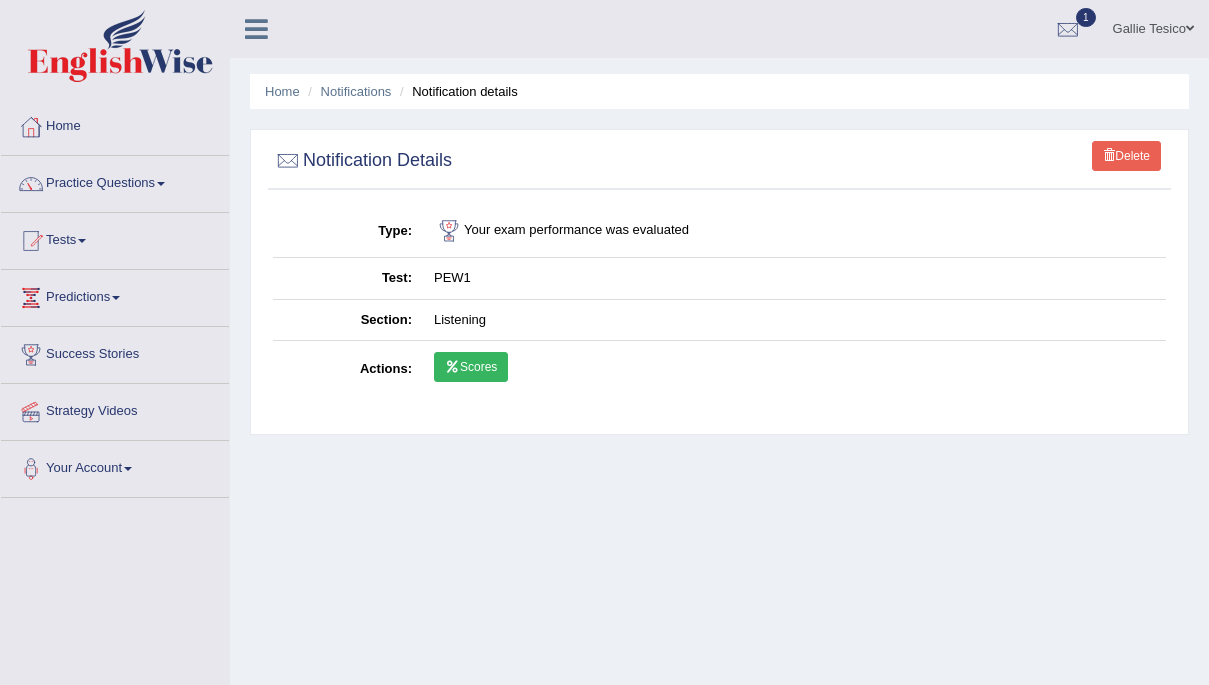 scroll, scrollTop: 0, scrollLeft: 0, axis: both 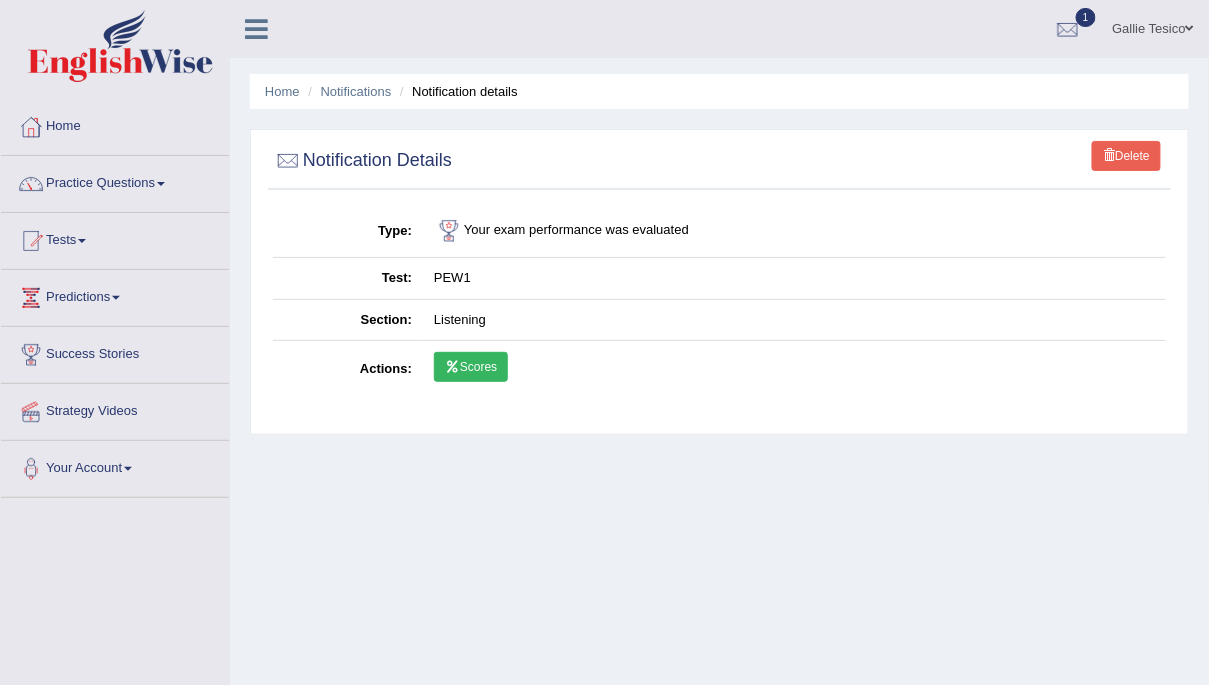click on "Scores" at bounding box center [471, 367] 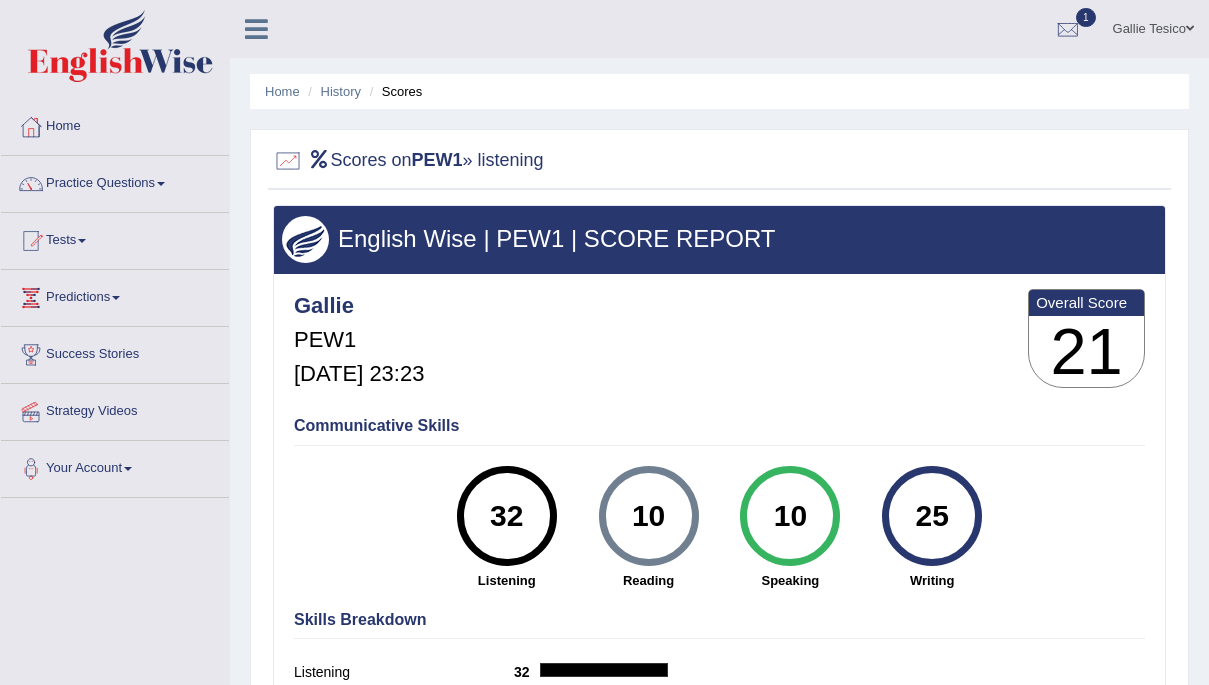 scroll, scrollTop: 0, scrollLeft: 0, axis: both 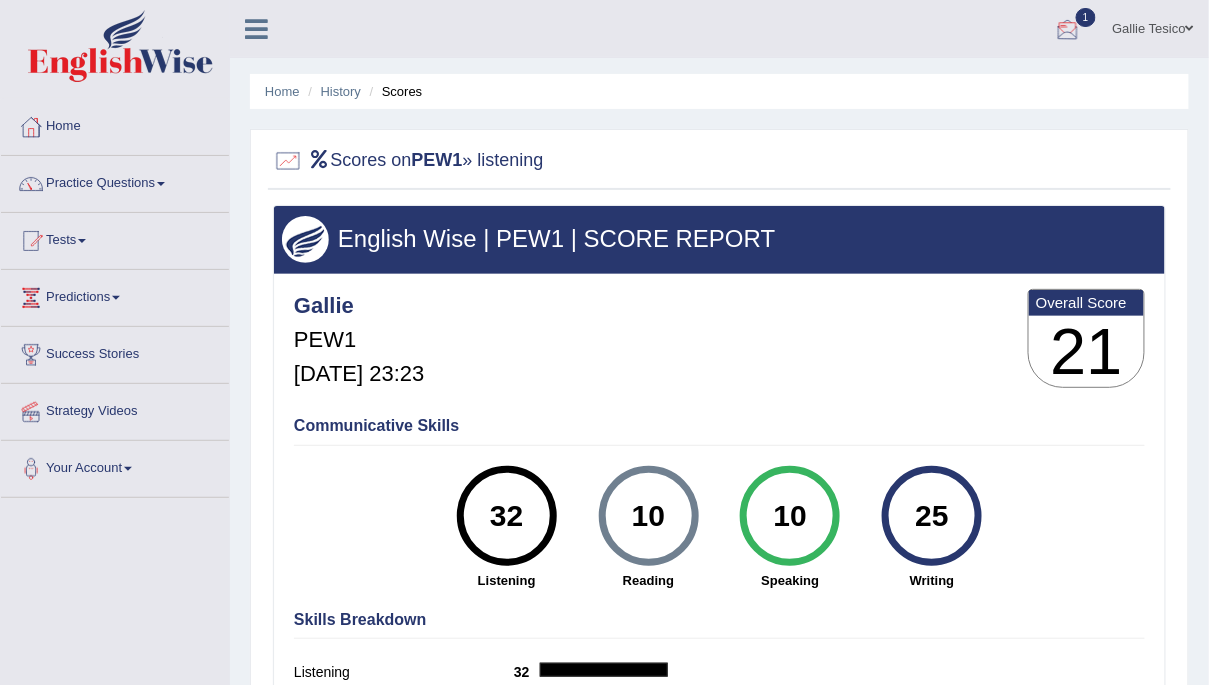 click at bounding box center [1068, 30] 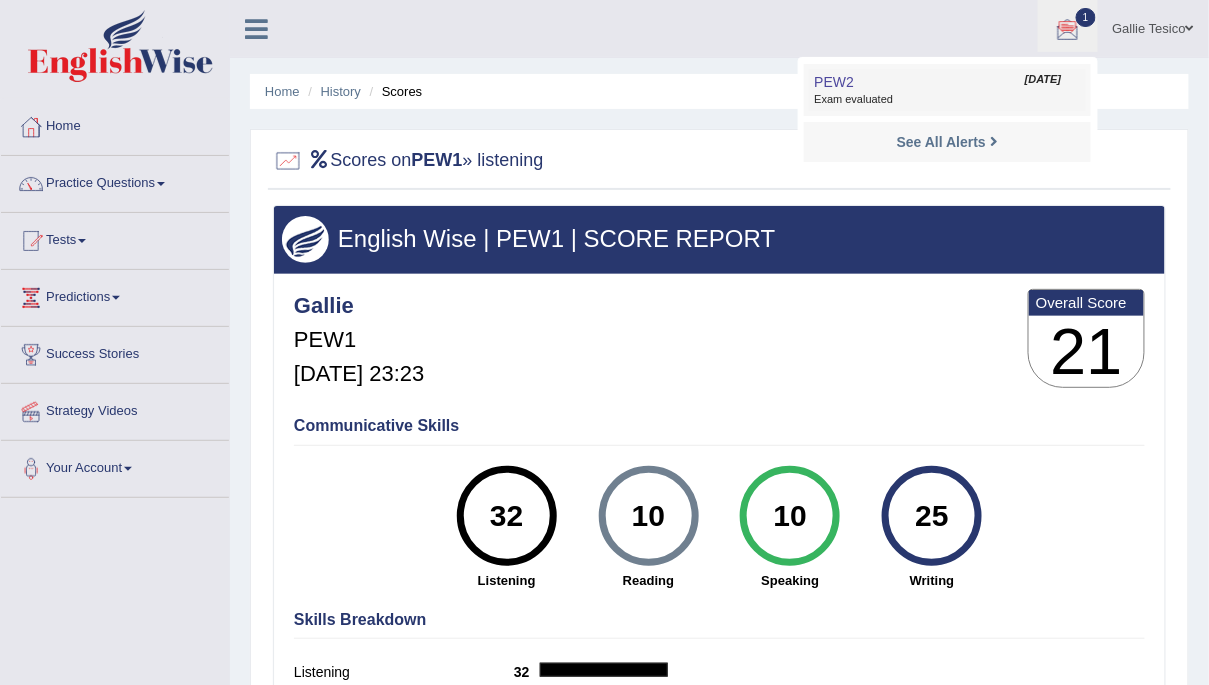 click on "Exam evaluated" at bounding box center (947, 100) 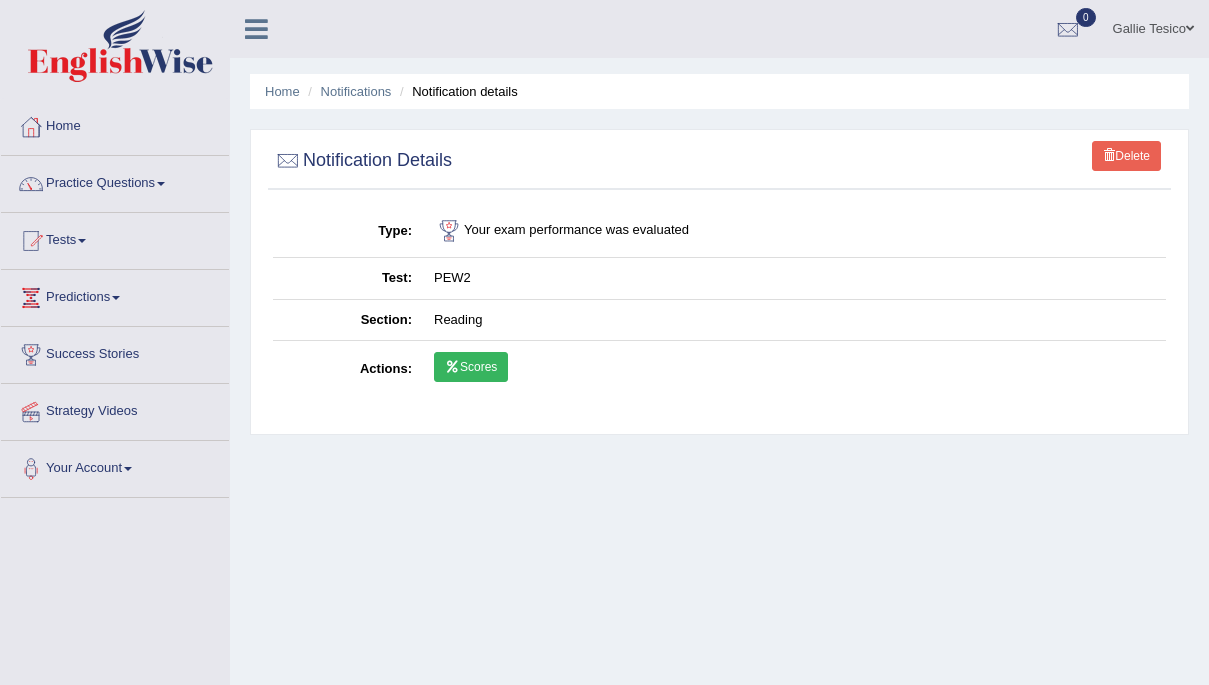 scroll, scrollTop: 0, scrollLeft: 0, axis: both 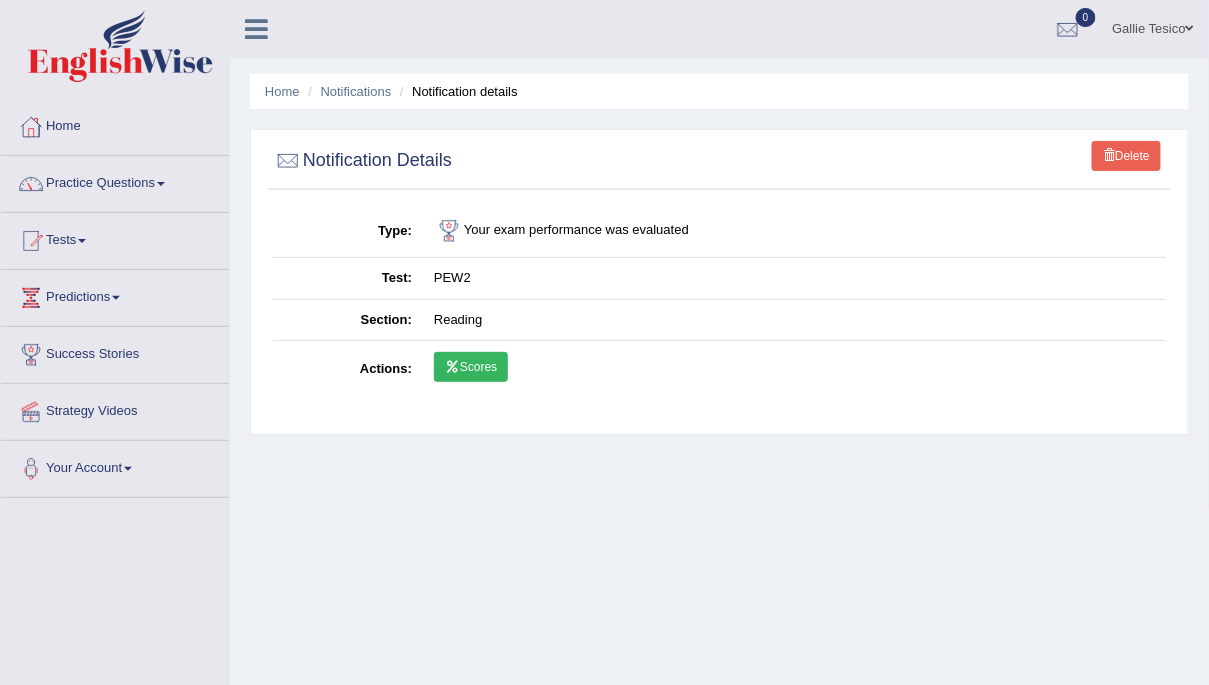 click at bounding box center (452, 367) 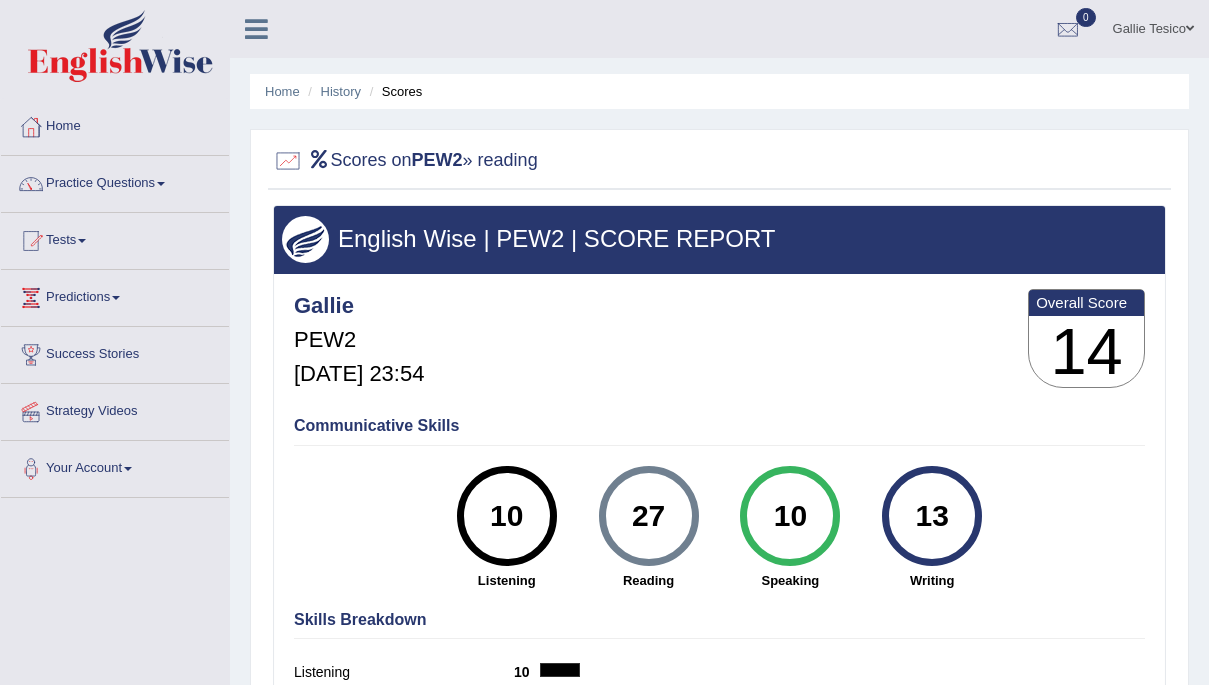 scroll, scrollTop: 0, scrollLeft: 0, axis: both 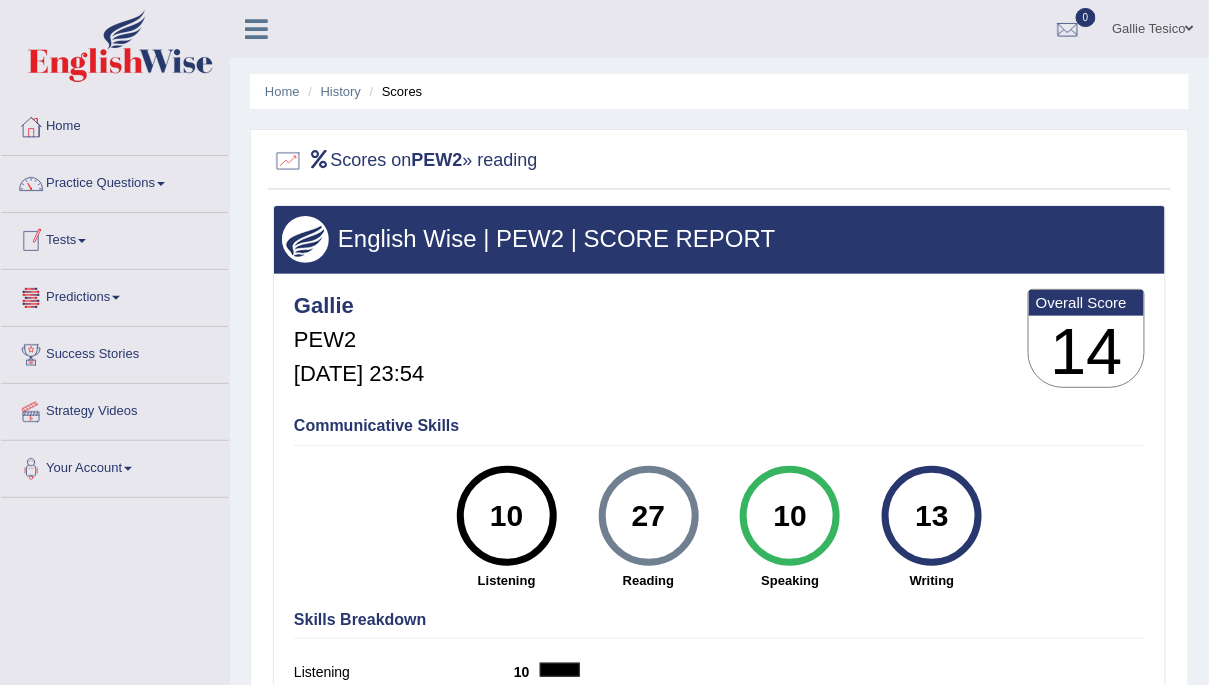 click on "Tests" at bounding box center [115, 238] 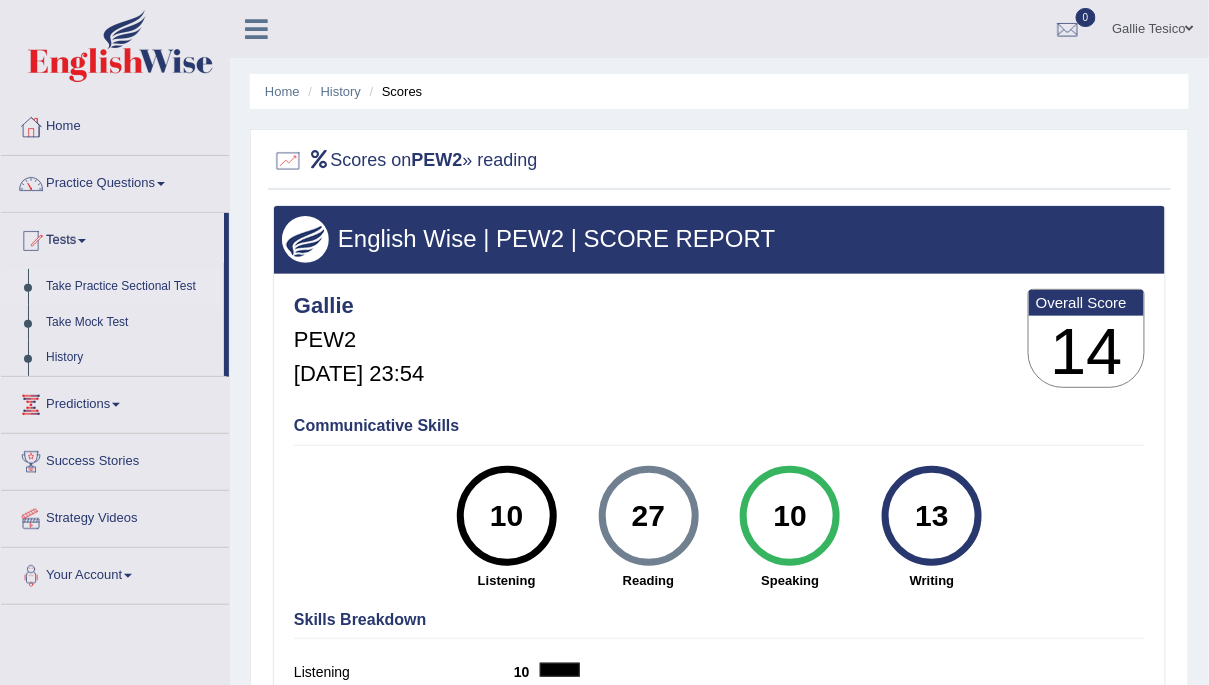 click on "Take Practice Sectional Test" at bounding box center (130, 287) 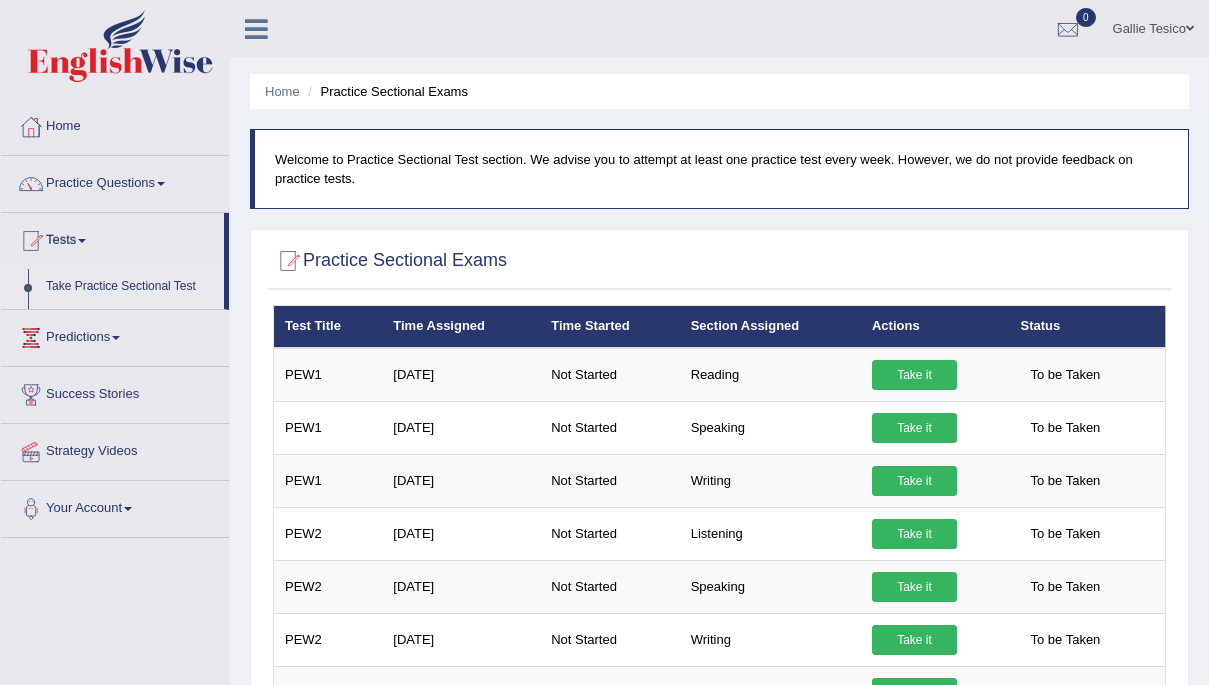 scroll, scrollTop: 0, scrollLeft: 0, axis: both 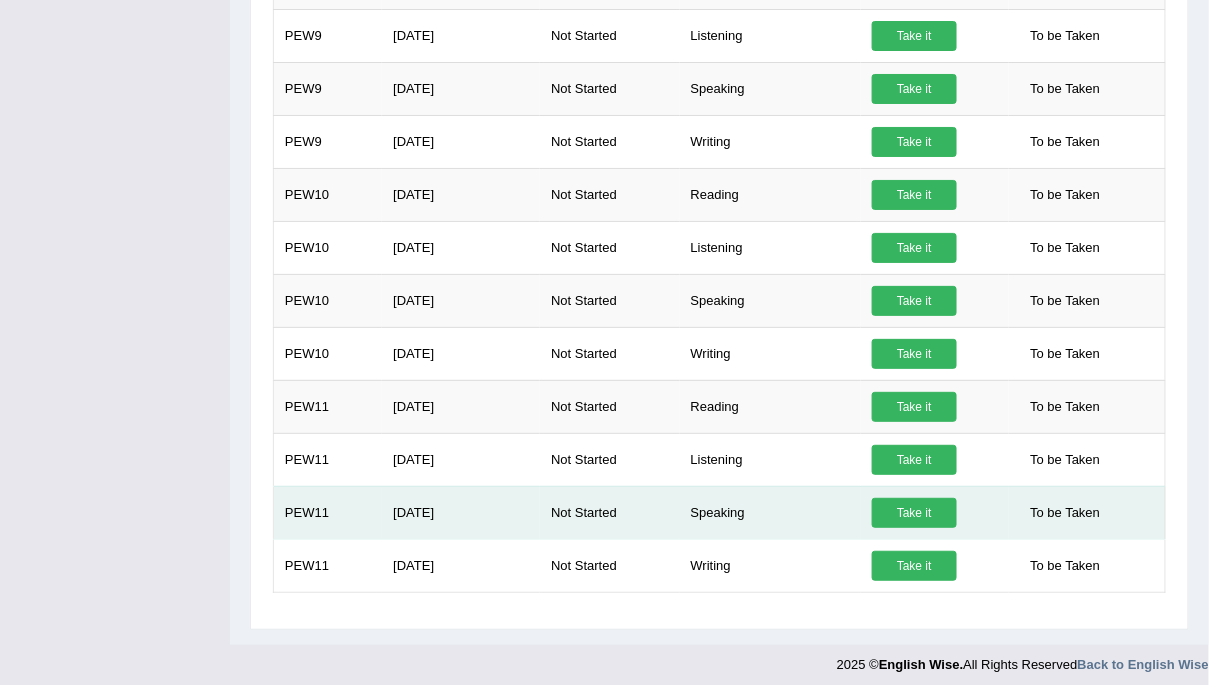 click on "Take it" at bounding box center [914, 513] 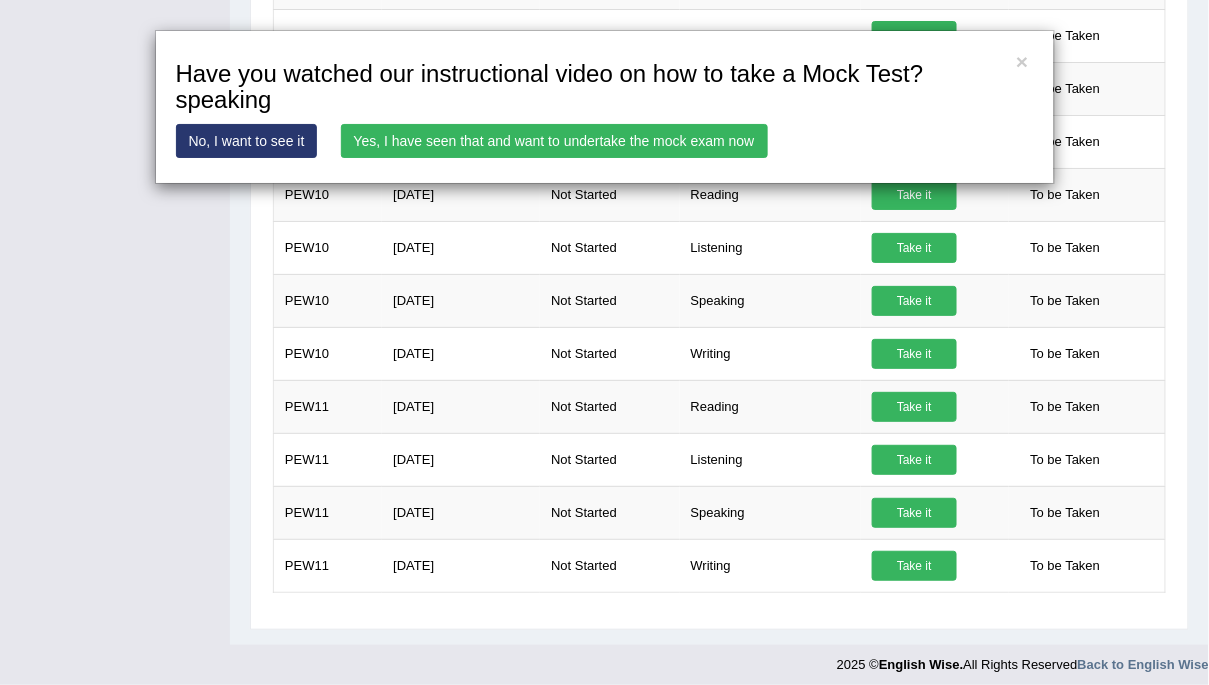 click on "Yes, I have seen that and want to undertake the mock exam now" at bounding box center (554, 141) 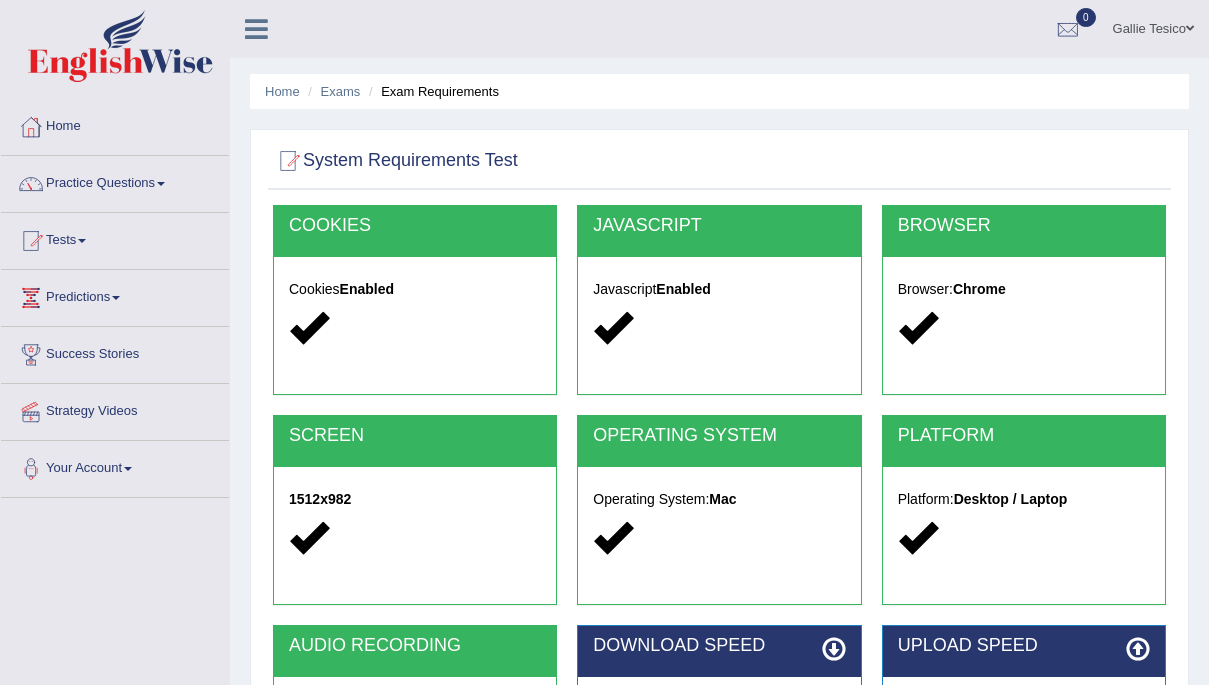 scroll, scrollTop: 0, scrollLeft: 0, axis: both 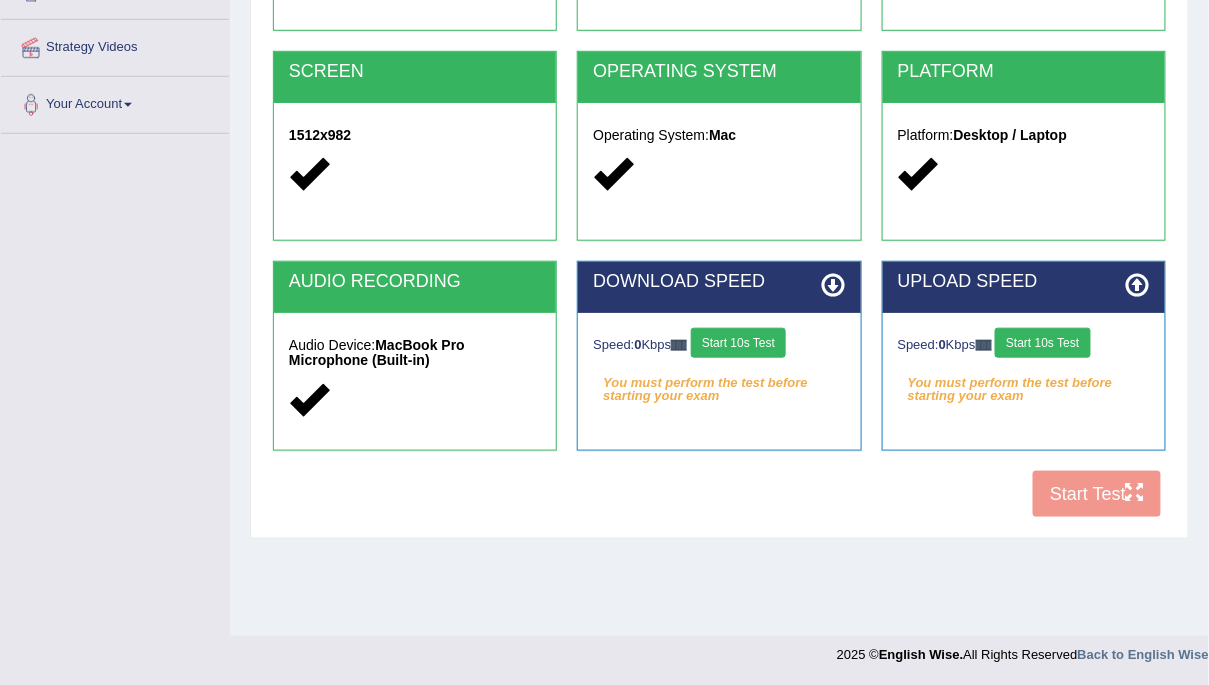 click on "Start 10s Test" at bounding box center (738, 343) 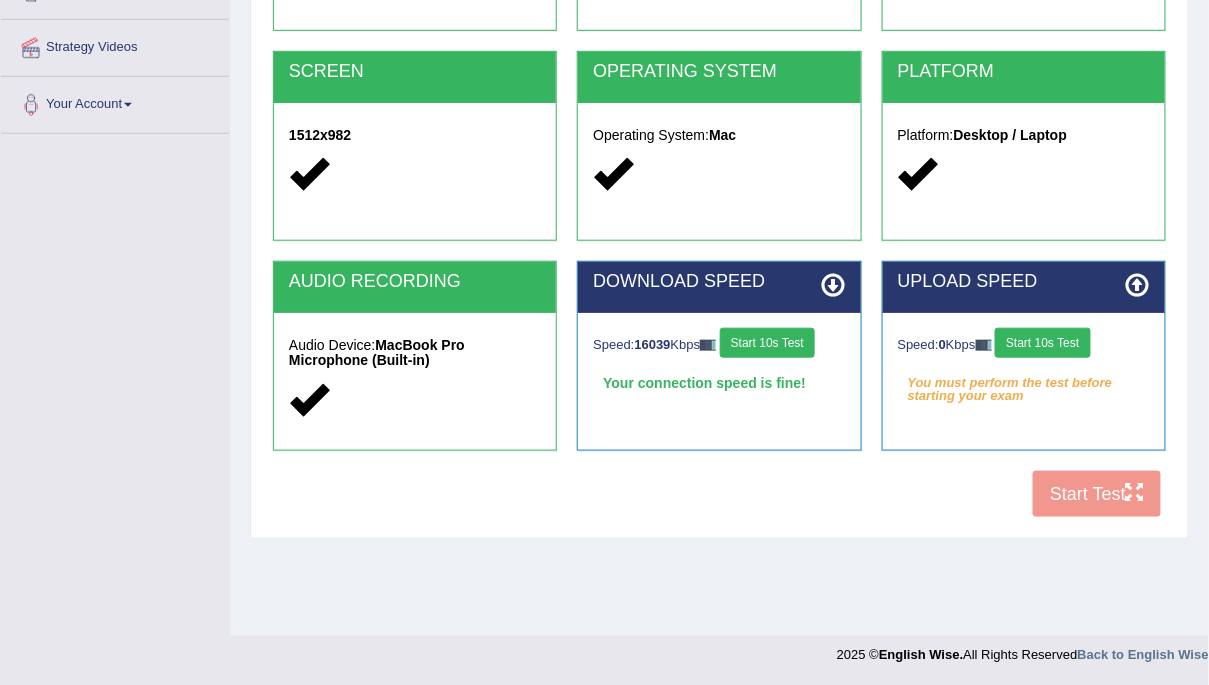 click on "Start 10s Test" at bounding box center (1042, 343) 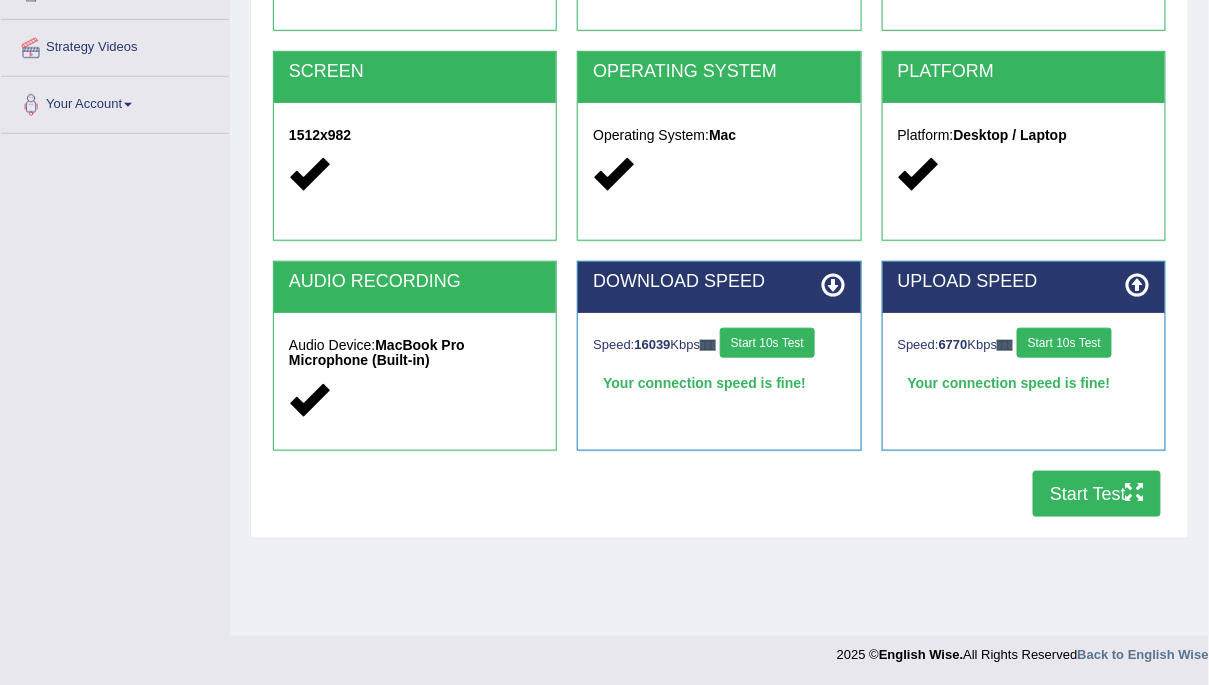 click on "Start Test" at bounding box center (1097, 494) 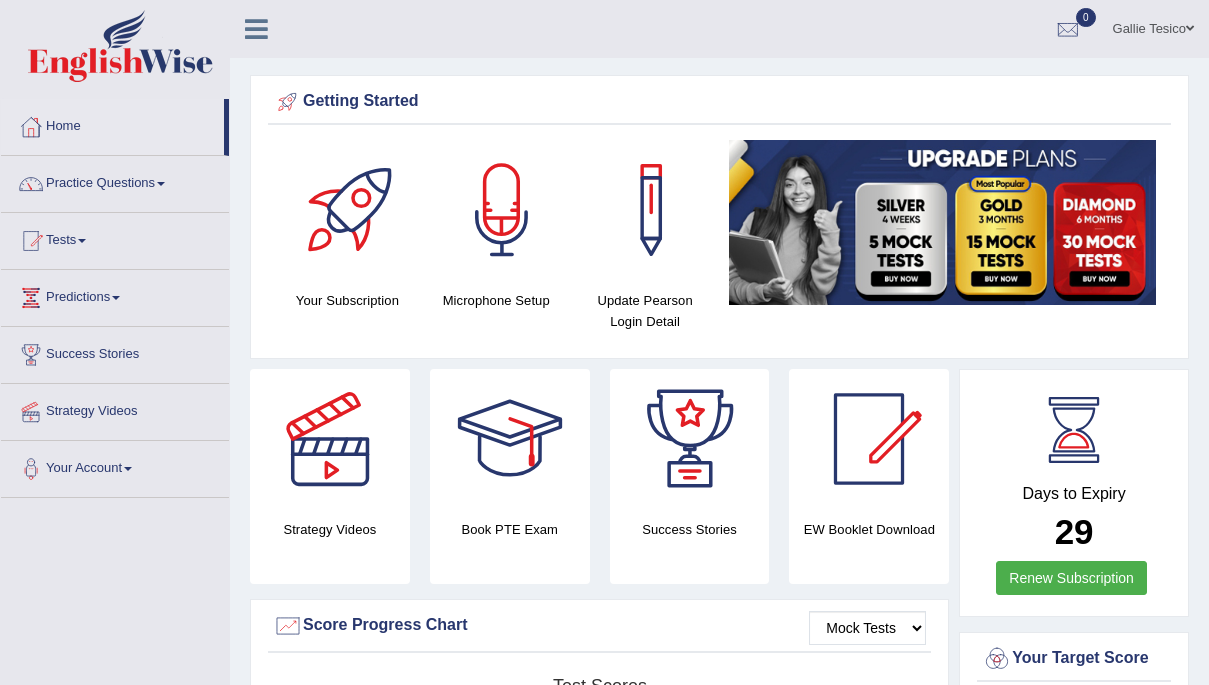scroll, scrollTop: 0, scrollLeft: 0, axis: both 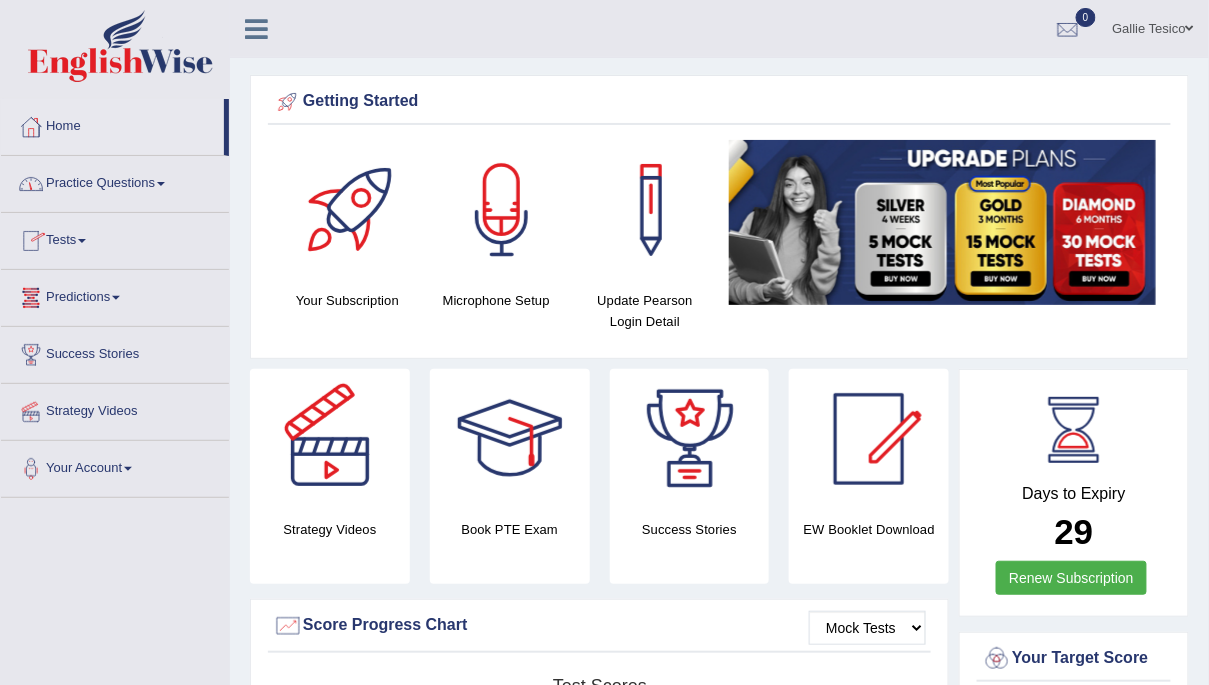 click on "Tests" at bounding box center [115, 238] 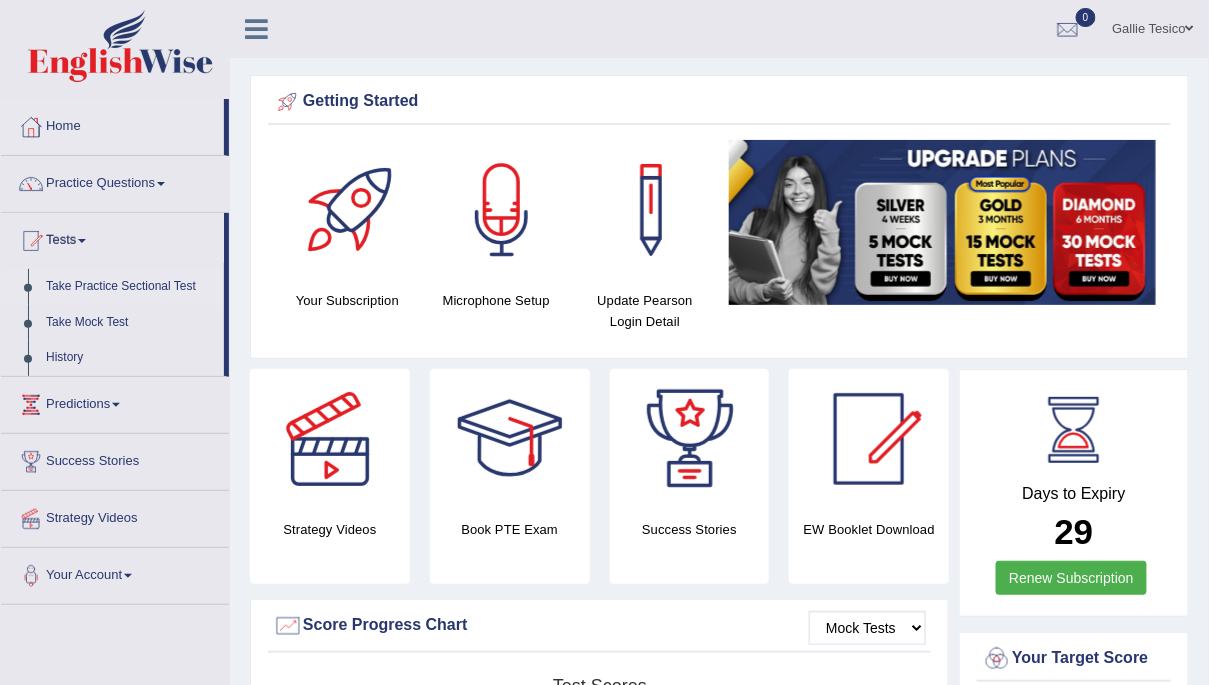 click on "Take Practice Sectional Test" at bounding box center (130, 287) 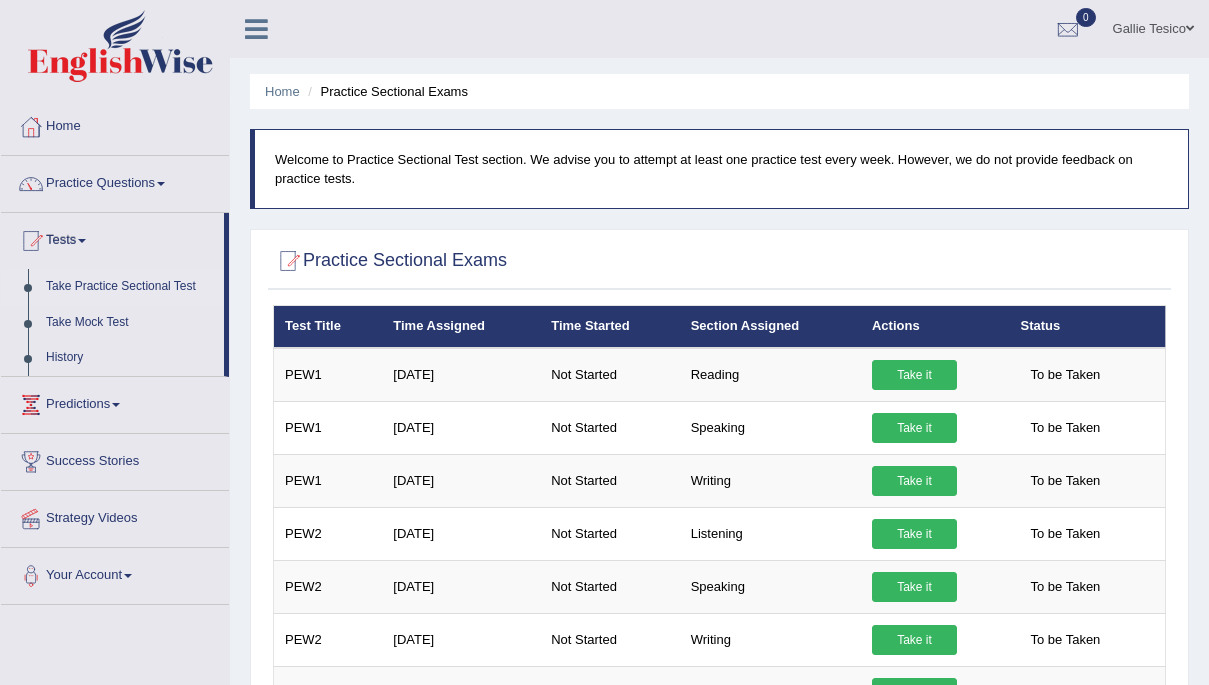 scroll, scrollTop: 0, scrollLeft: 0, axis: both 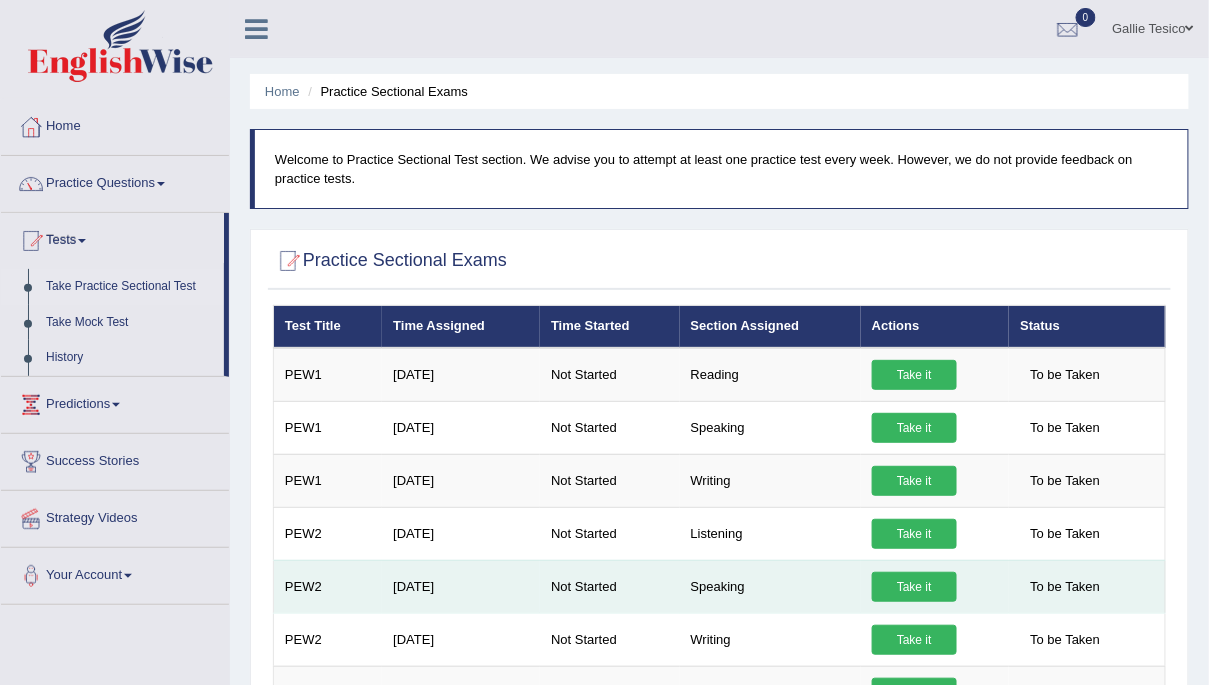 click on "Speaking" at bounding box center (770, 586) 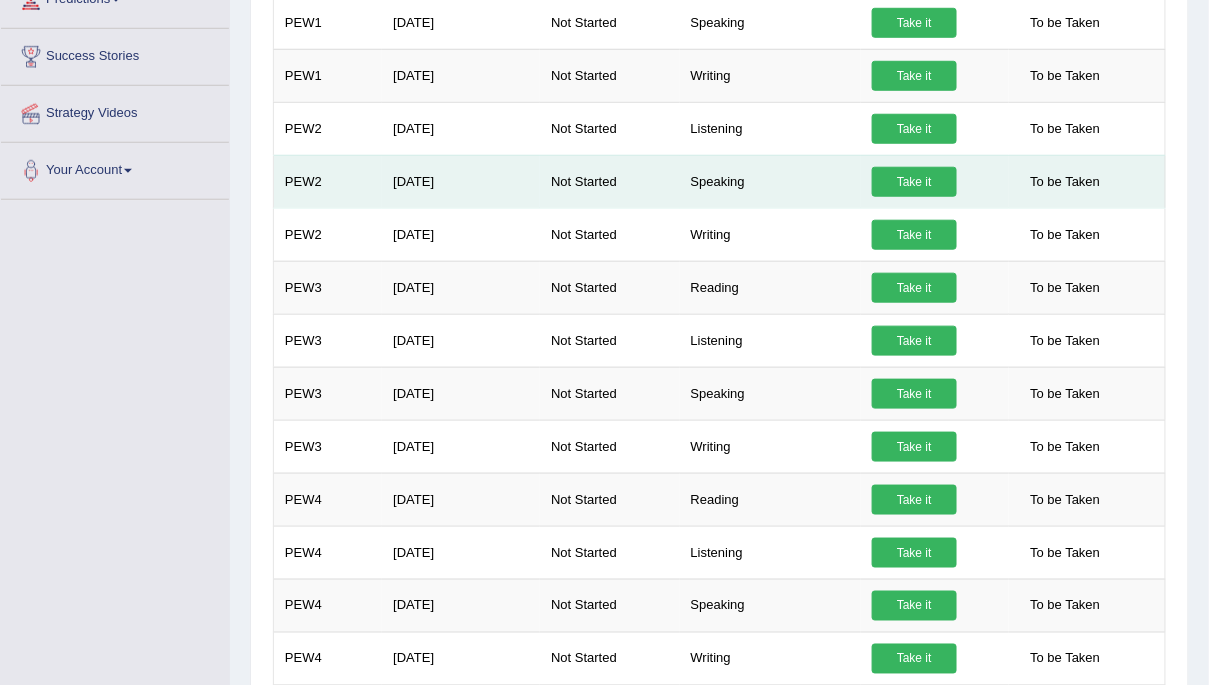 scroll, scrollTop: 406, scrollLeft: 0, axis: vertical 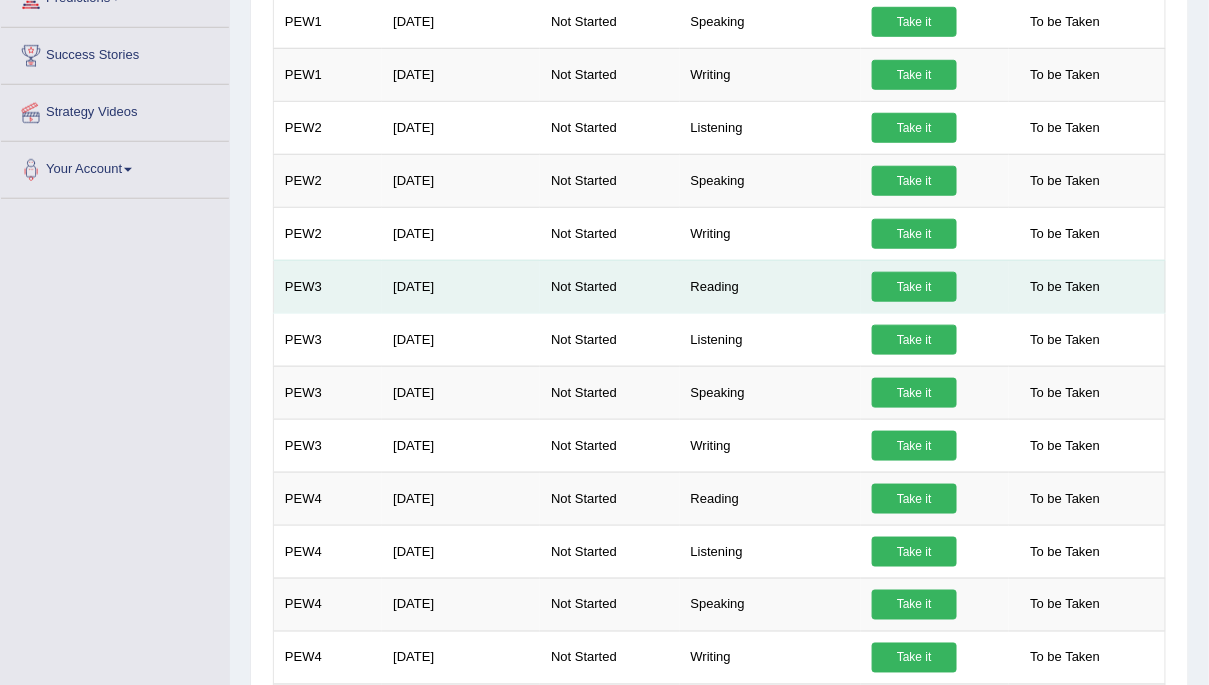 click on "Take it" at bounding box center (914, 287) 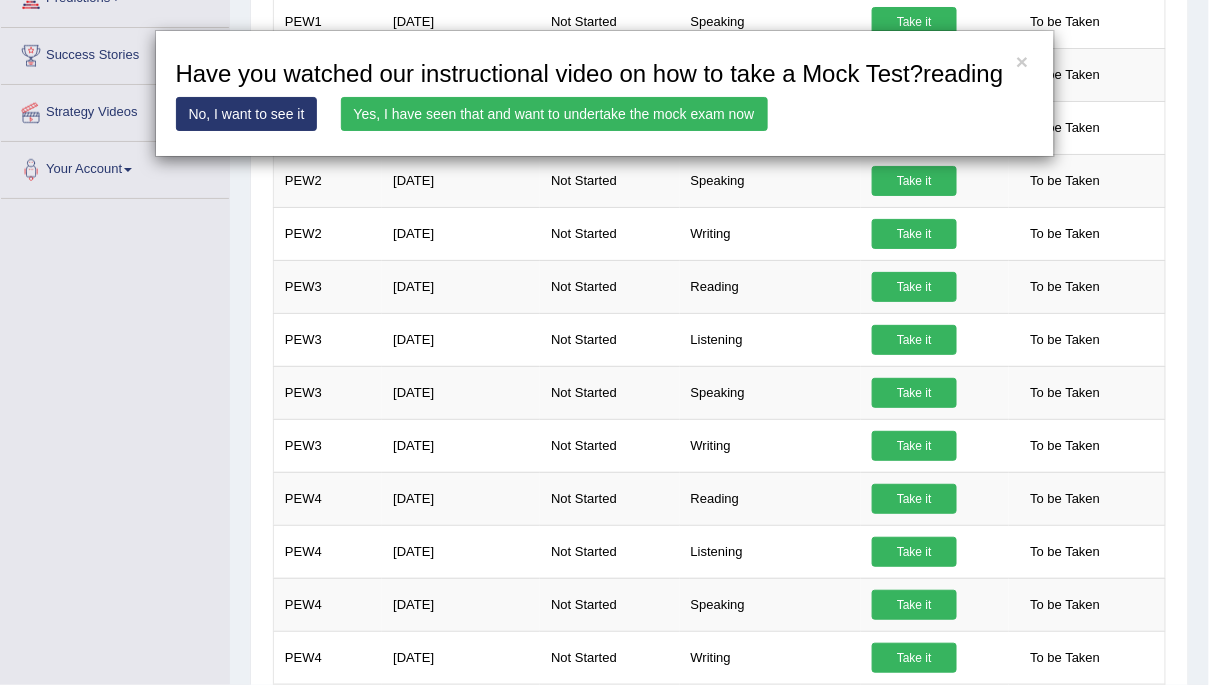 click on "Yes, I have seen that and want to undertake the mock exam now" at bounding box center [554, 114] 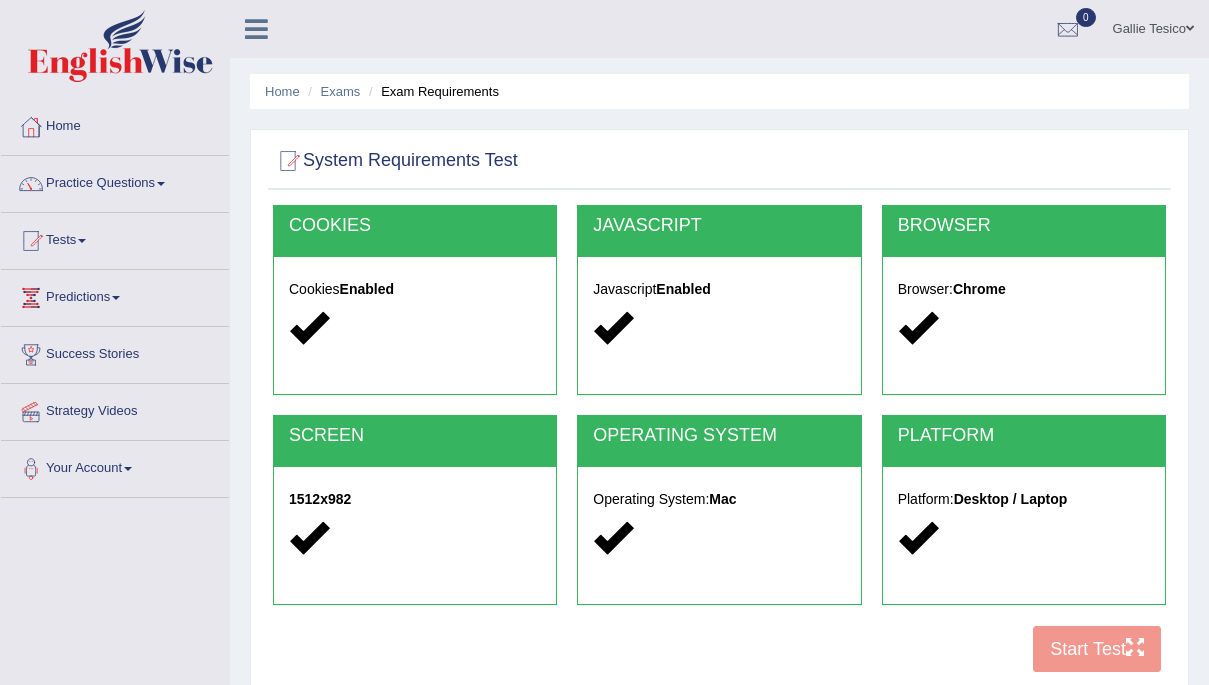 scroll, scrollTop: 0, scrollLeft: 0, axis: both 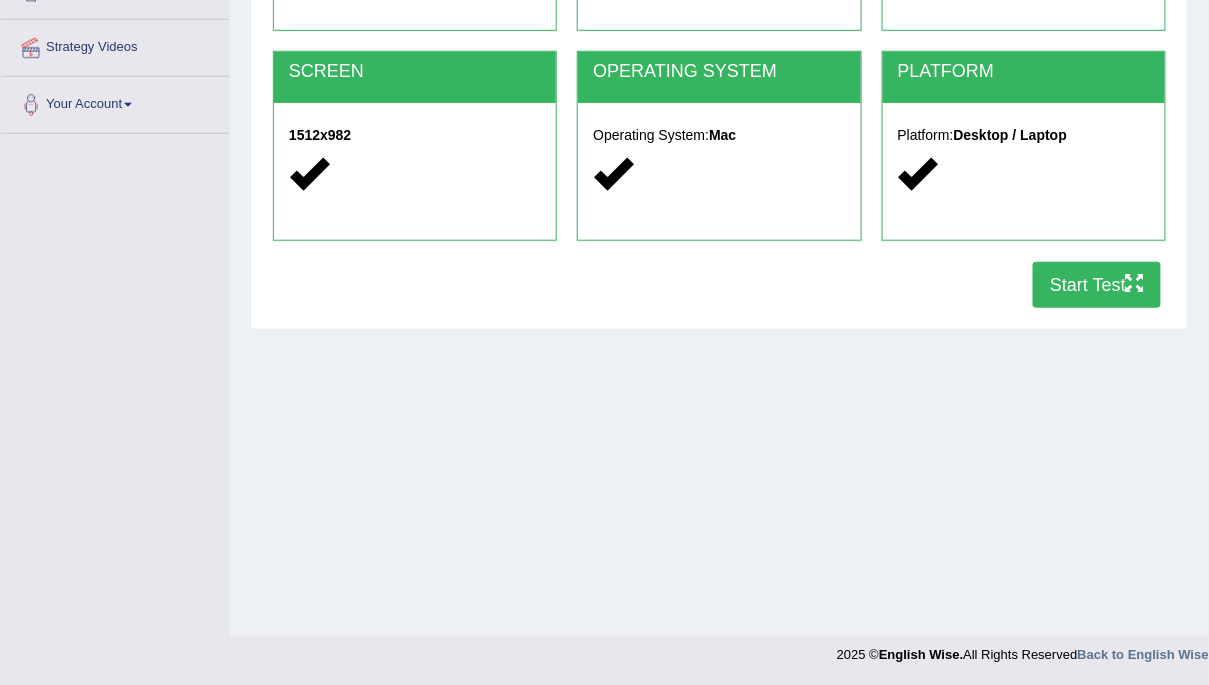 click on "Start Test" at bounding box center (1097, 285) 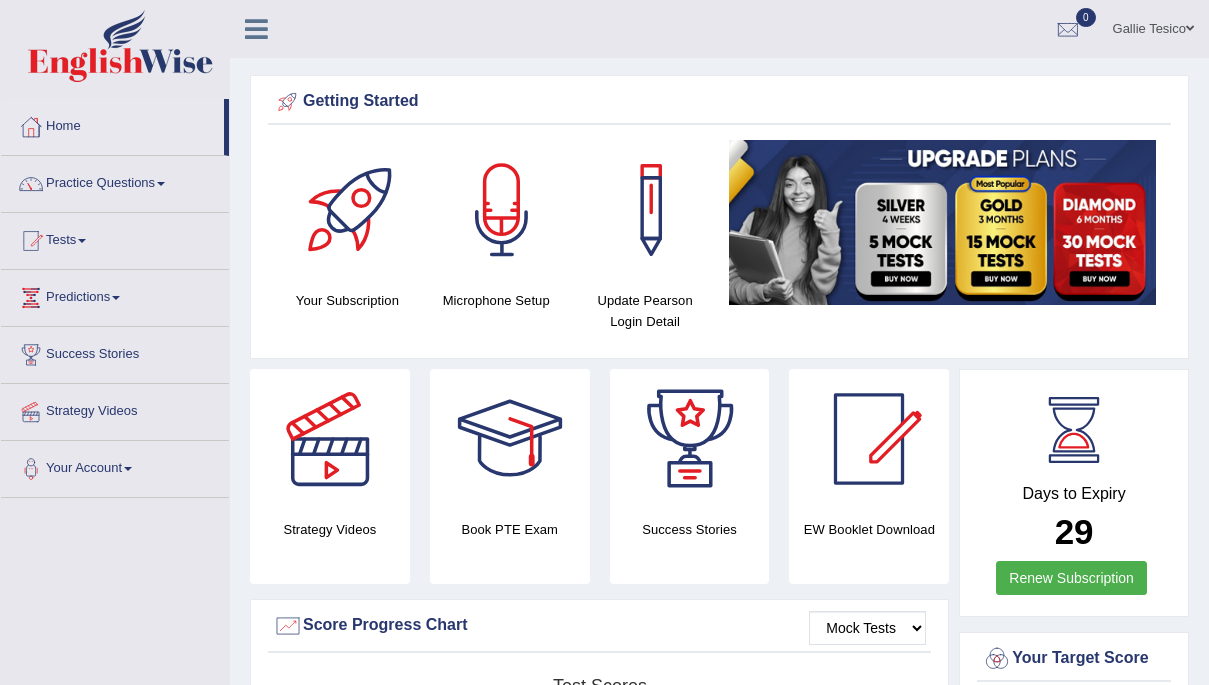scroll, scrollTop: 0, scrollLeft: 0, axis: both 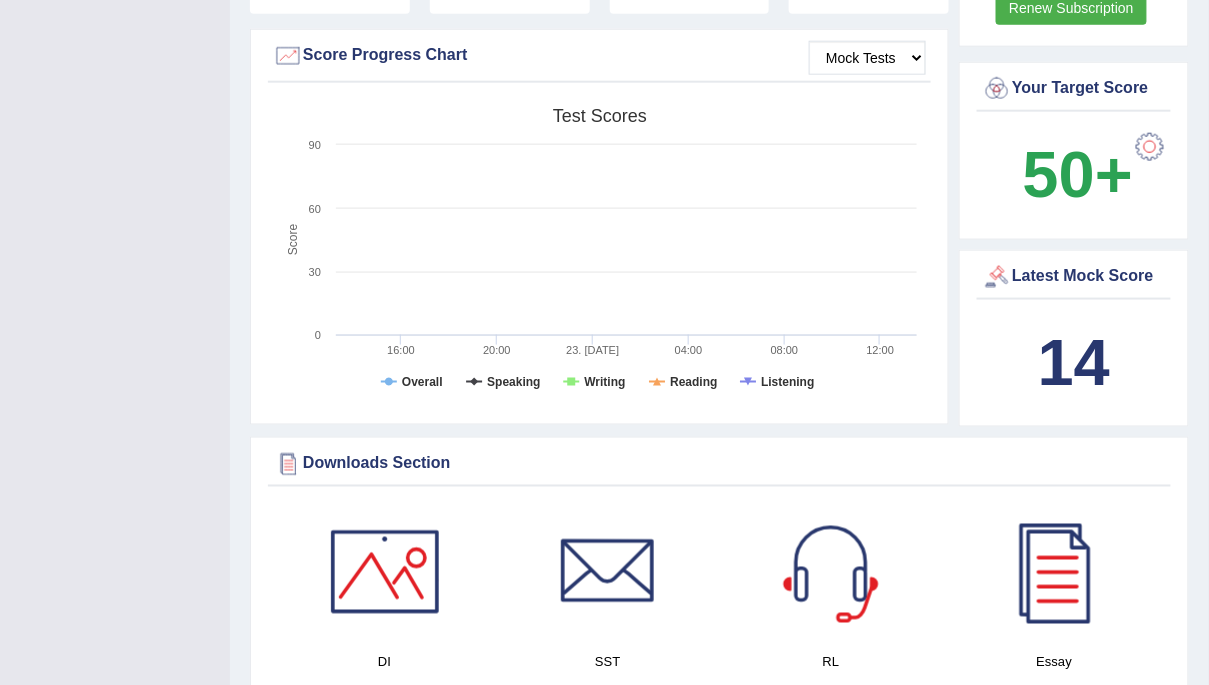 click on "Downloads Section
DI
SST
RL
Essay
Vocab List
Collocation List
SWT
Grammar
×
Sorry, Your can't download this section. Please upgrade to subscribe and acheive your PTE Target Score.  Upgrade Now" at bounding box center [719, 659] 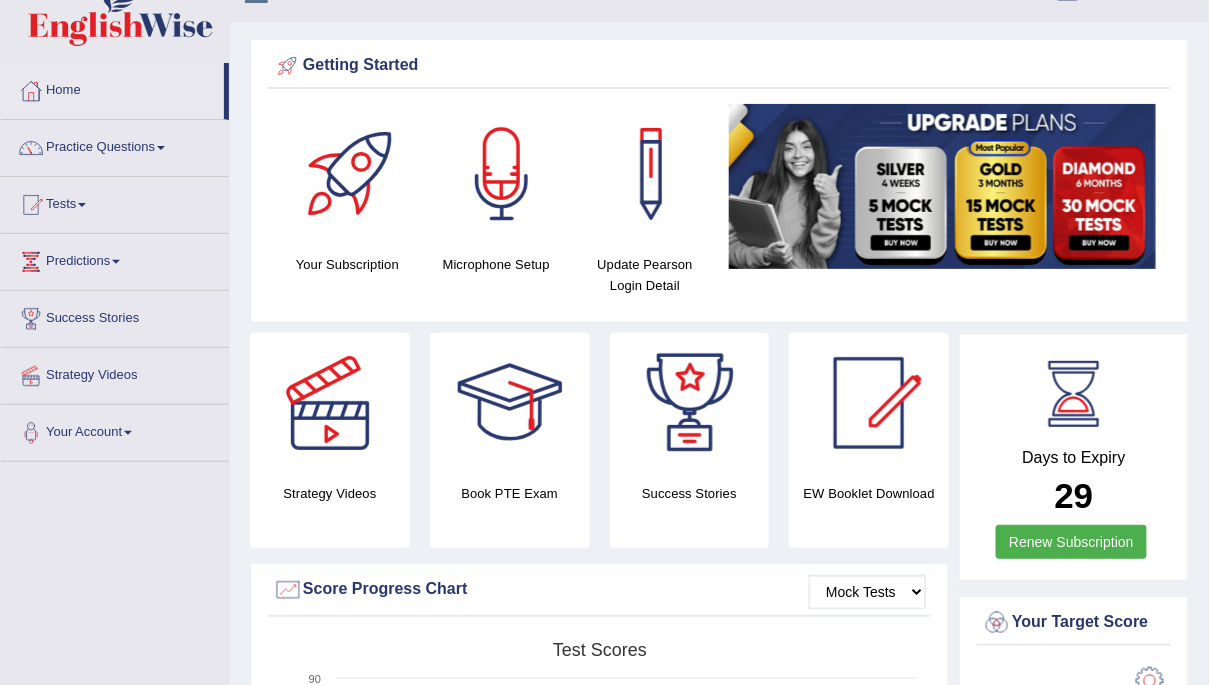 scroll, scrollTop: 0, scrollLeft: 0, axis: both 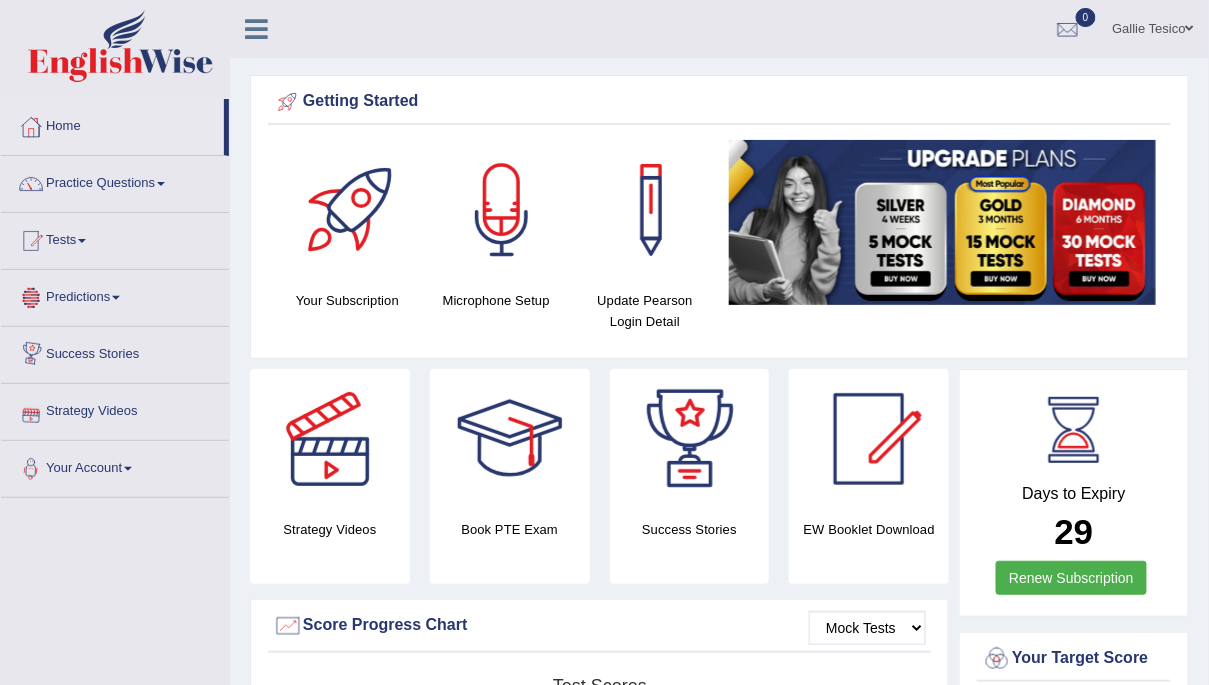 click on "Predictions" at bounding box center (115, 295) 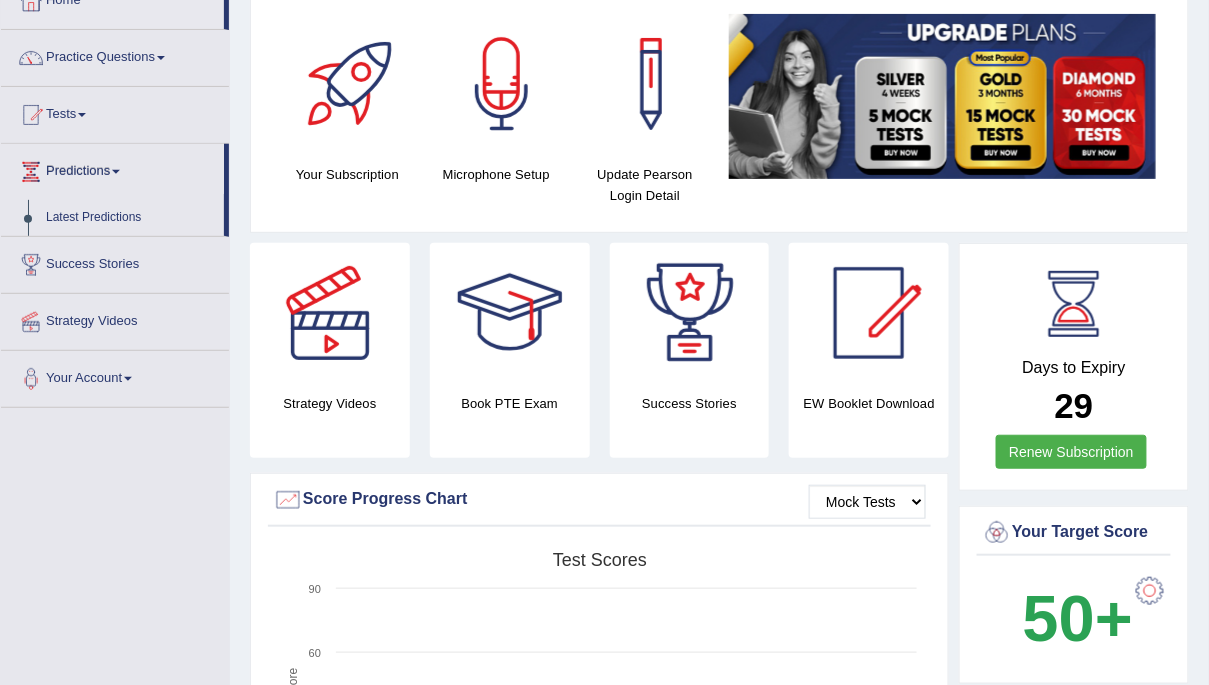 scroll, scrollTop: 0, scrollLeft: 0, axis: both 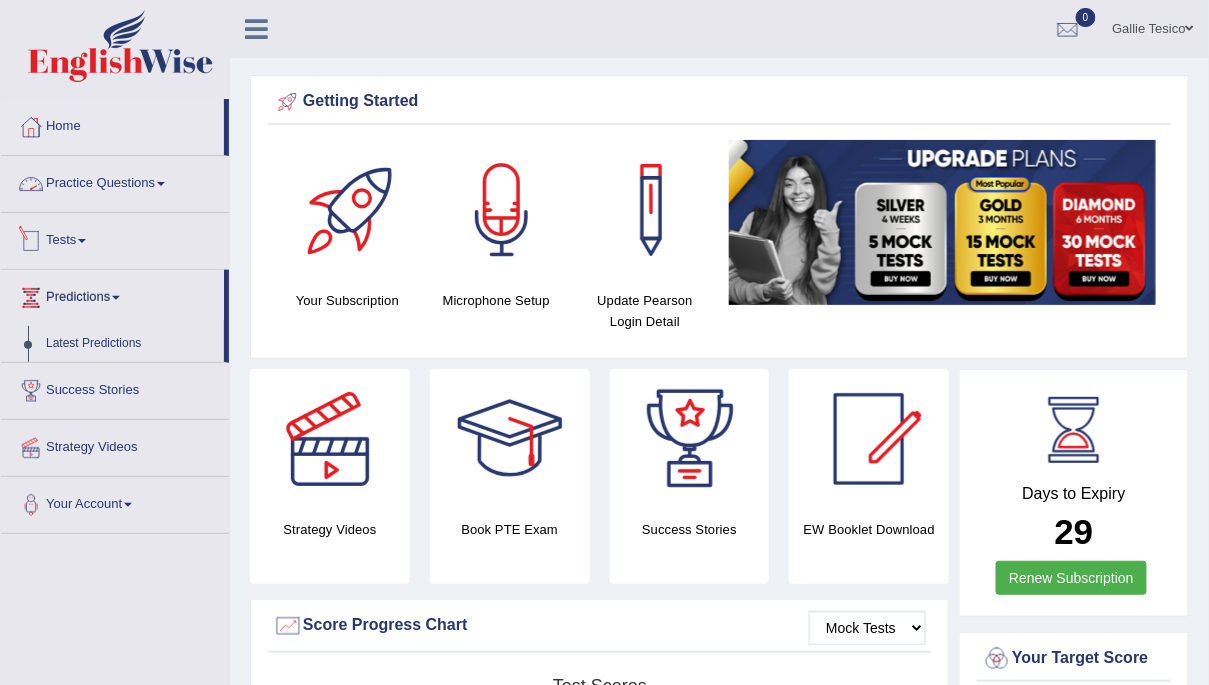 click on "Tests" at bounding box center (115, 238) 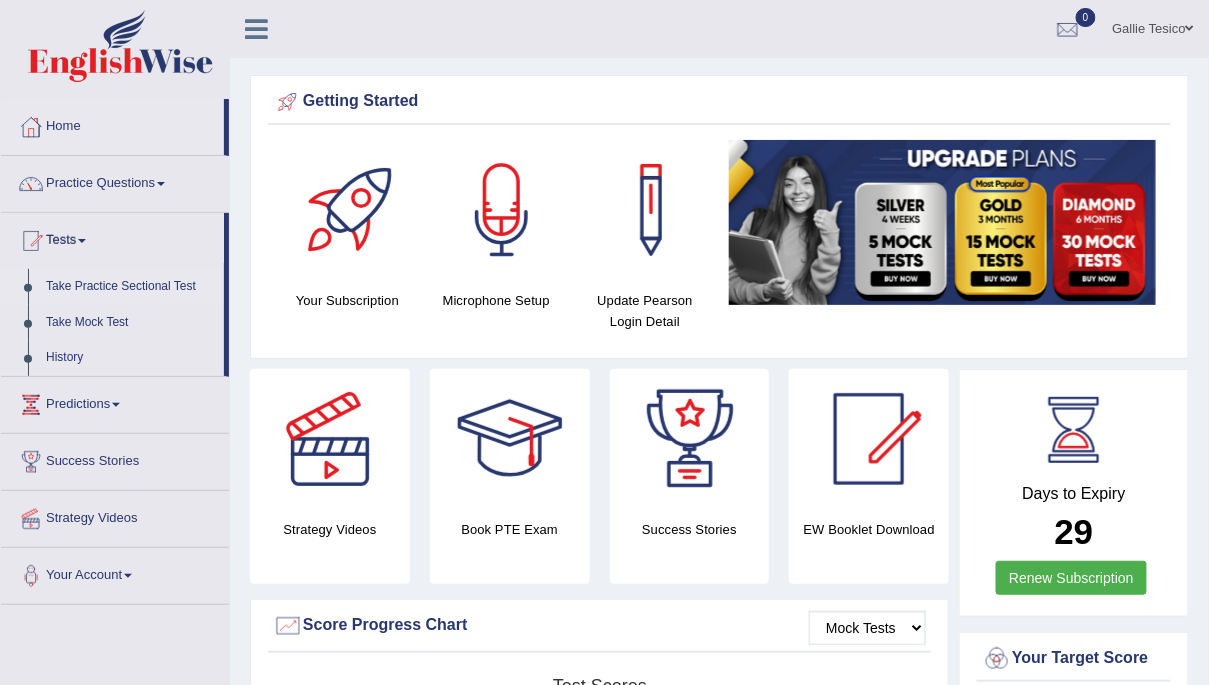 click on "Take Practice Sectional Test" at bounding box center (130, 287) 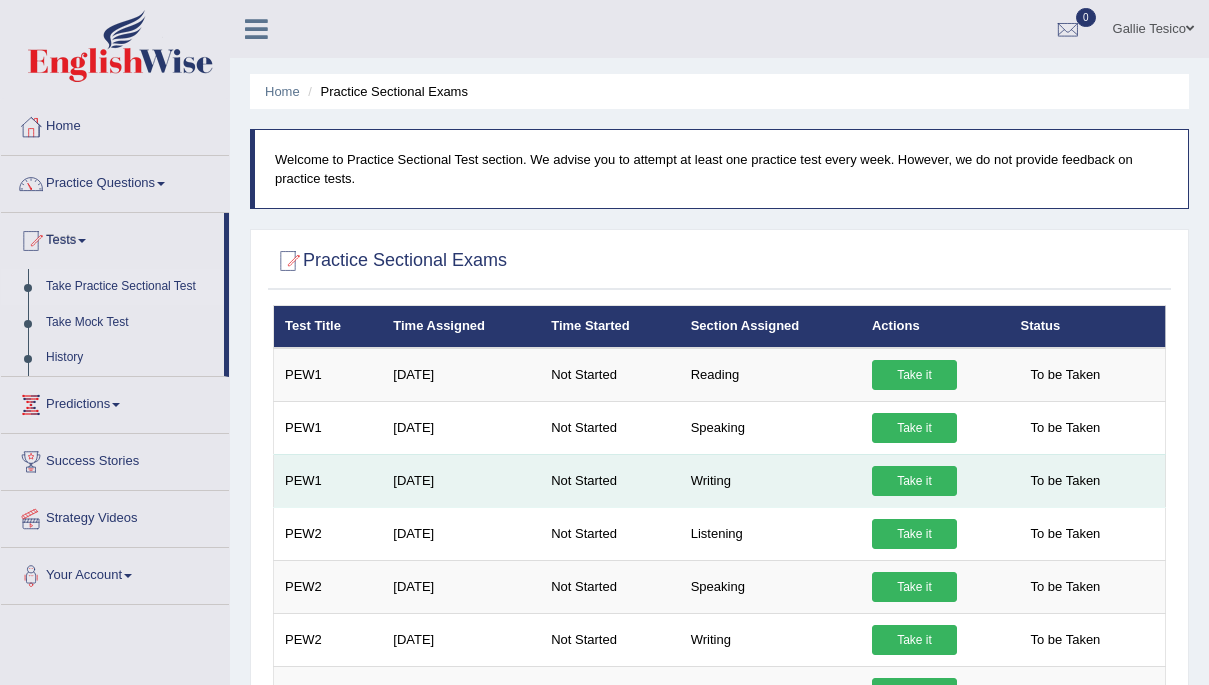 scroll, scrollTop: 0, scrollLeft: 0, axis: both 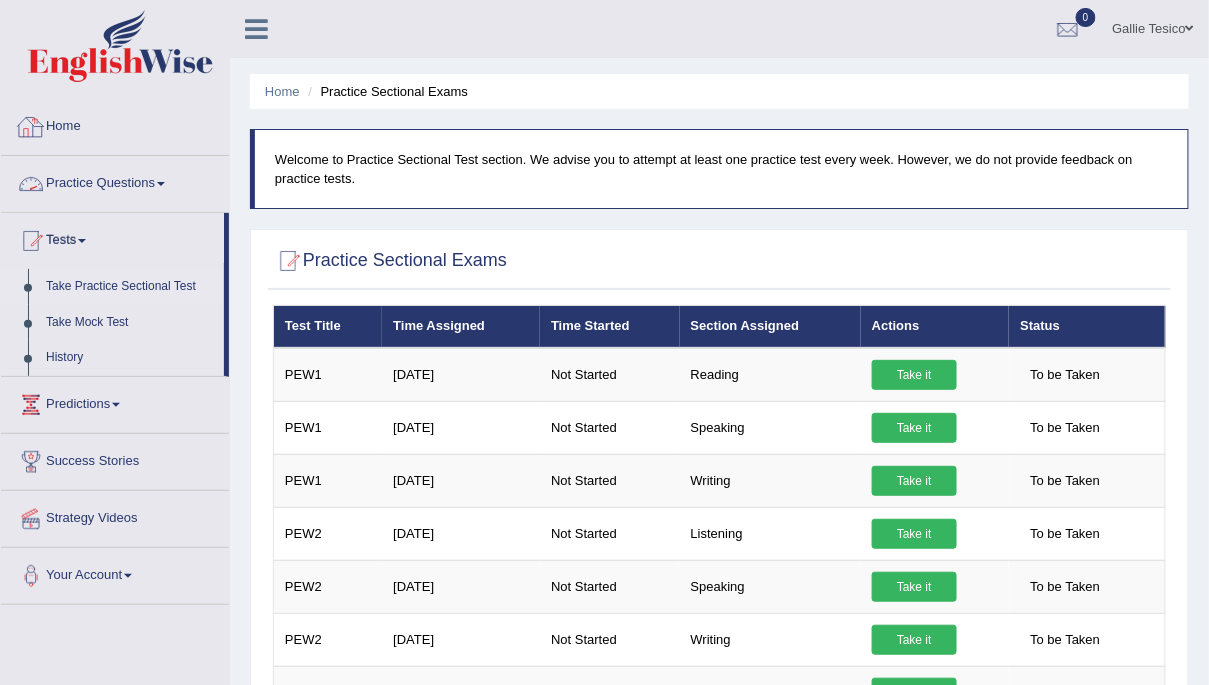 click on "Home" at bounding box center [115, 124] 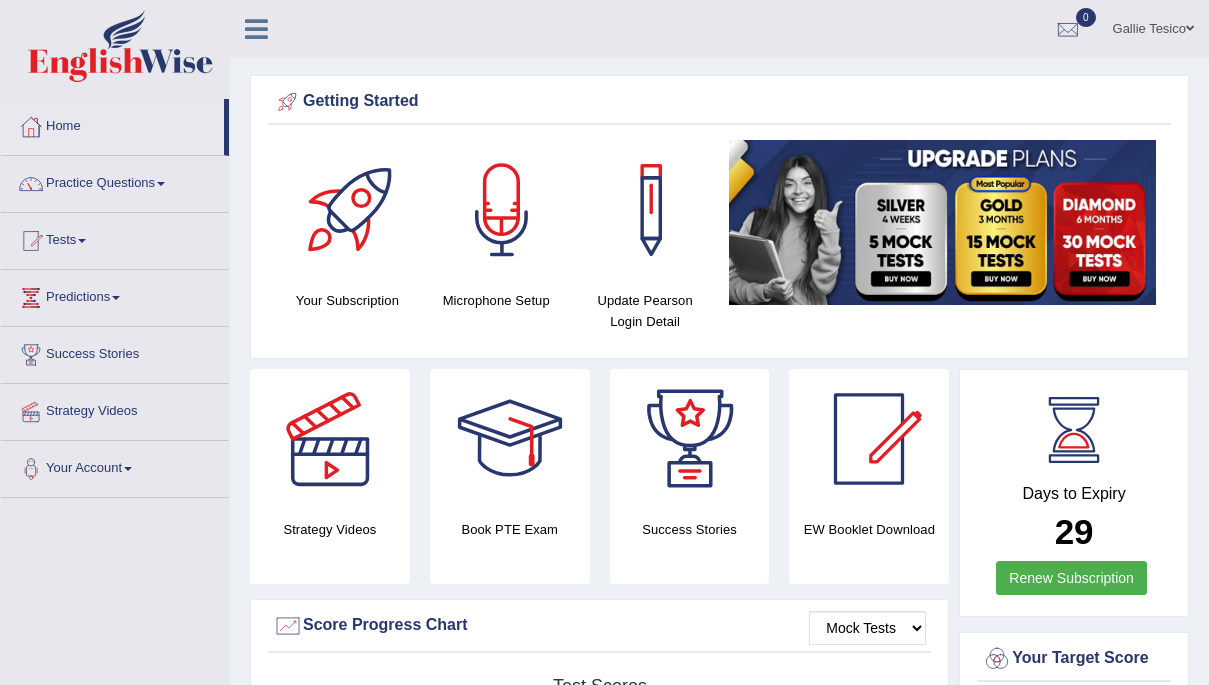 scroll, scrollTop: 0, scrollLeft: 0, axis: both 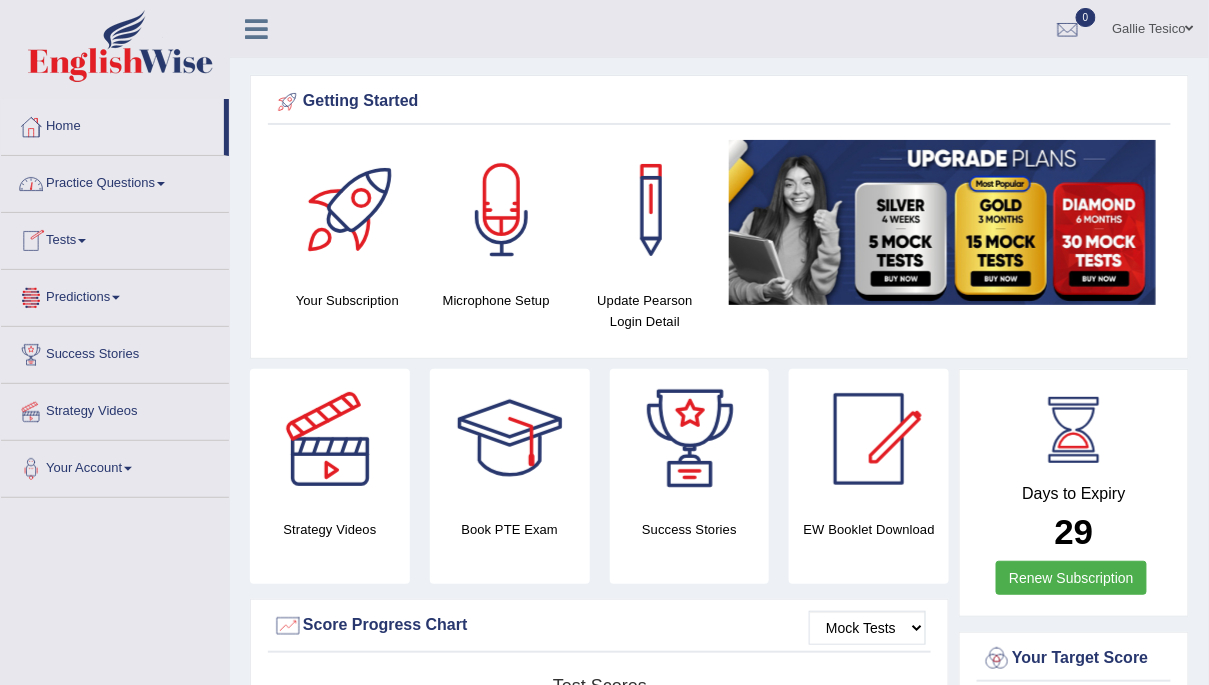 click on "Tests" at bounding box center [115, 238] 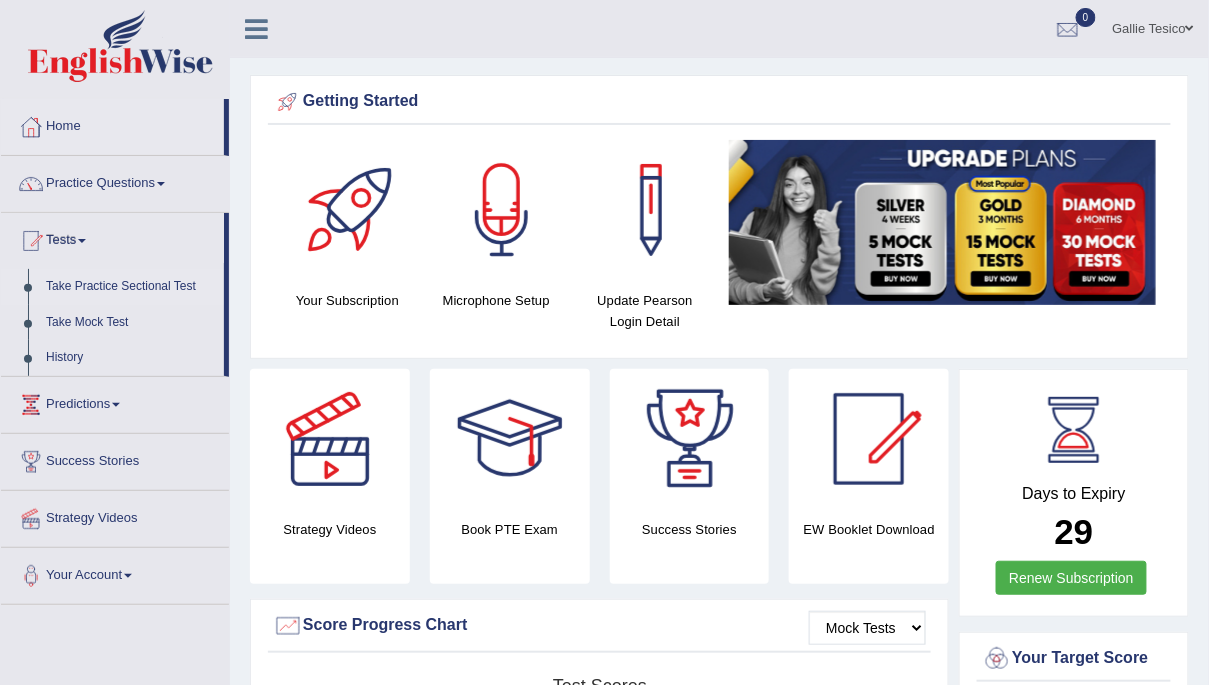 click on "Take Practice Sectional Test" at bounding box center [130, 287] 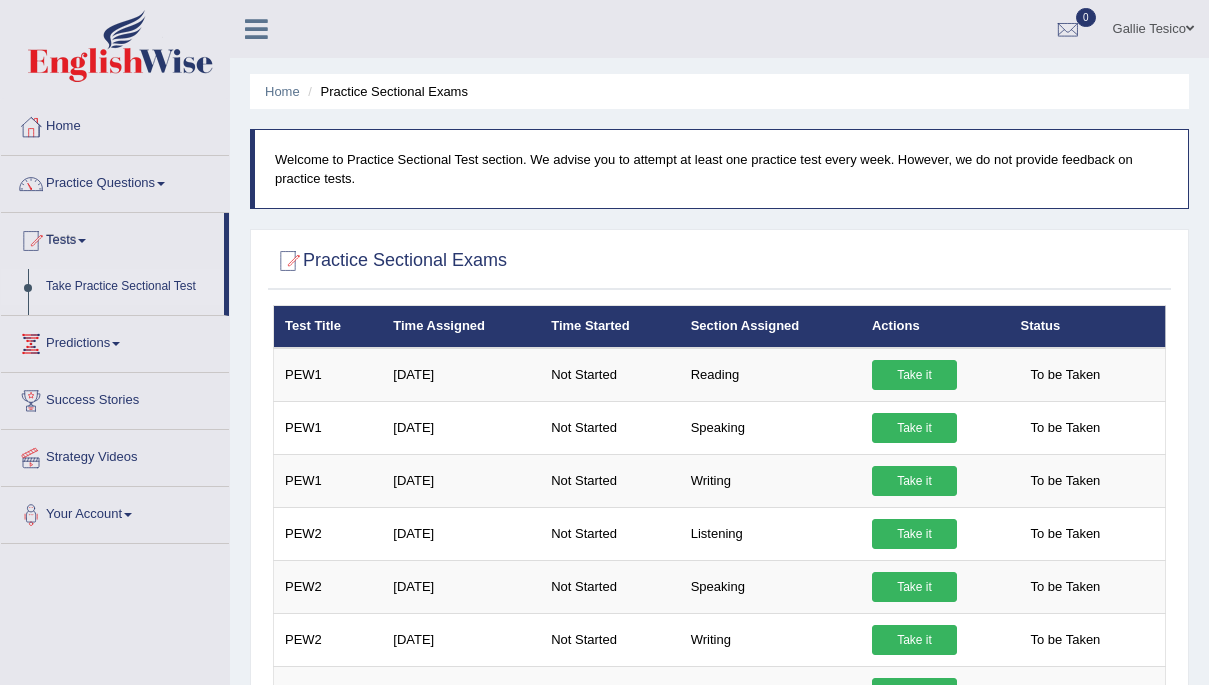 scroll, scrollTop: 0, scrollLeft: 0, axis: both 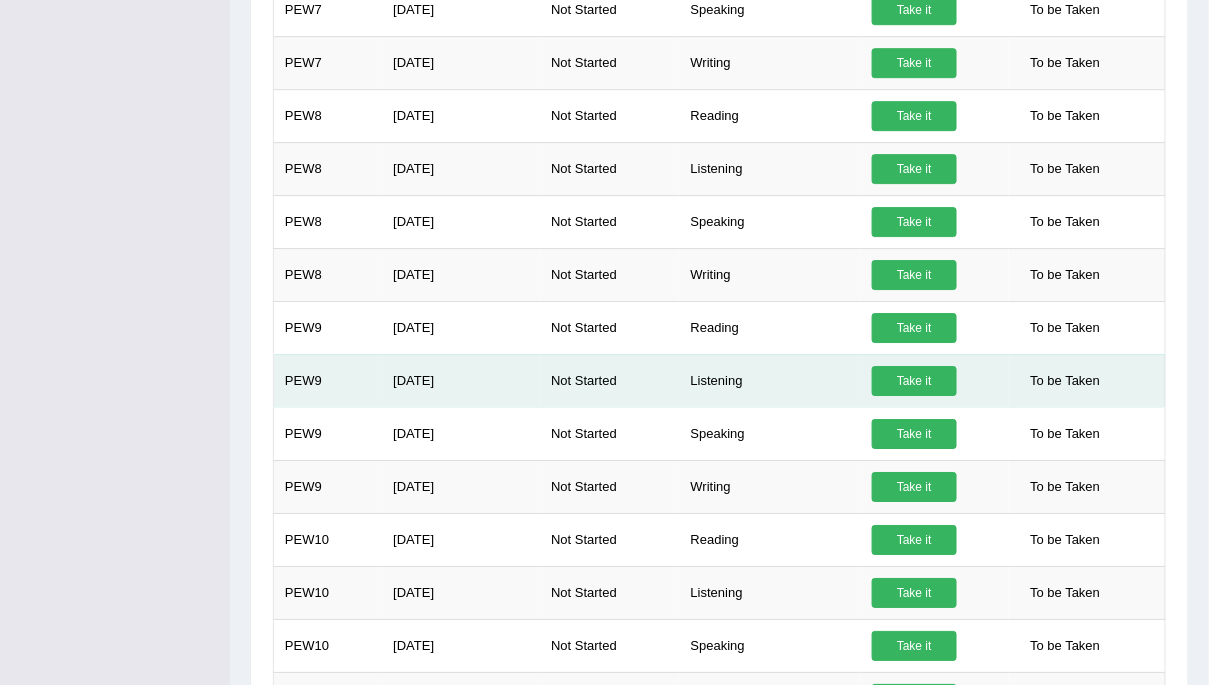 click on "Take it" at bounding box center [914, 381] 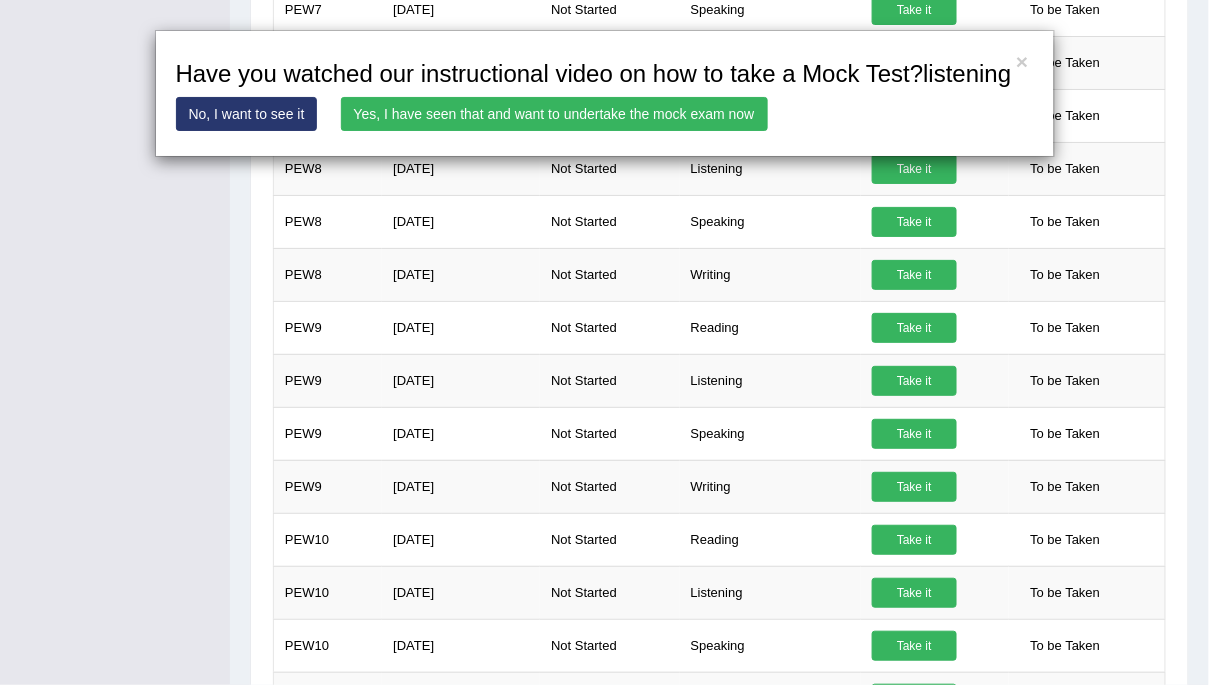 click on "Yes, I have seen that and want to undertake the mock exam now" at bounding box center [554, 114] 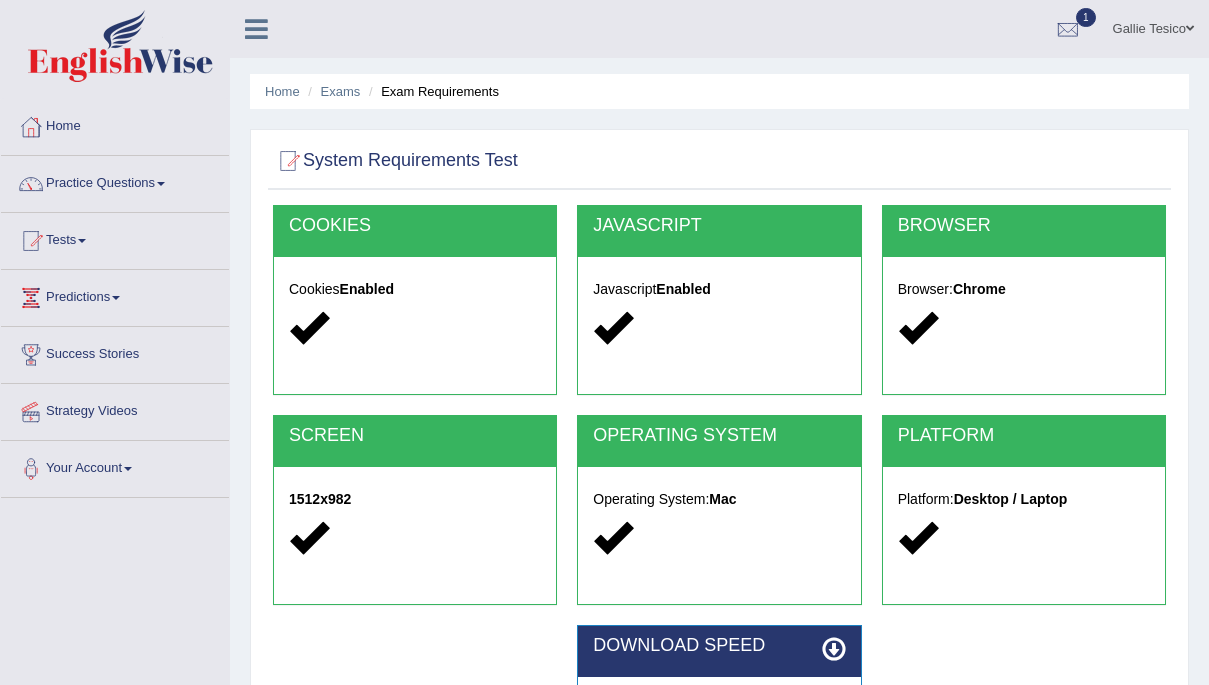 scroll, scrollTop: 0, scrollLeft: 0, axis: both 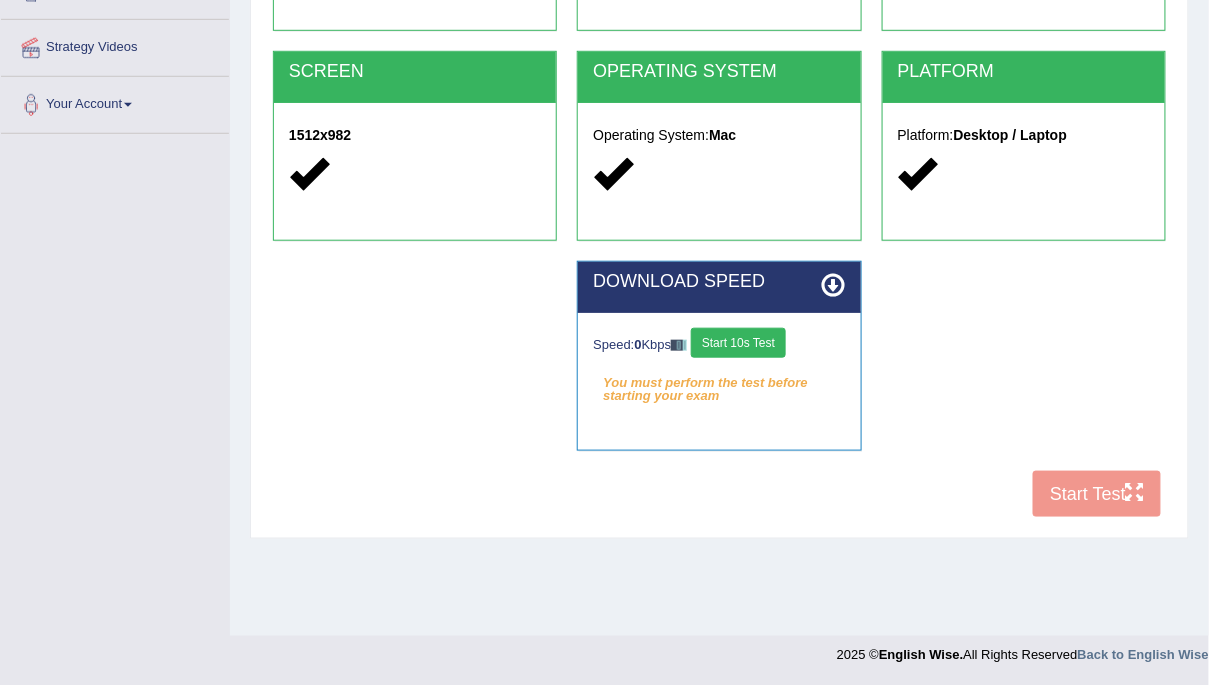 click on "Start 10s Test" at bounding box center (738, 343) 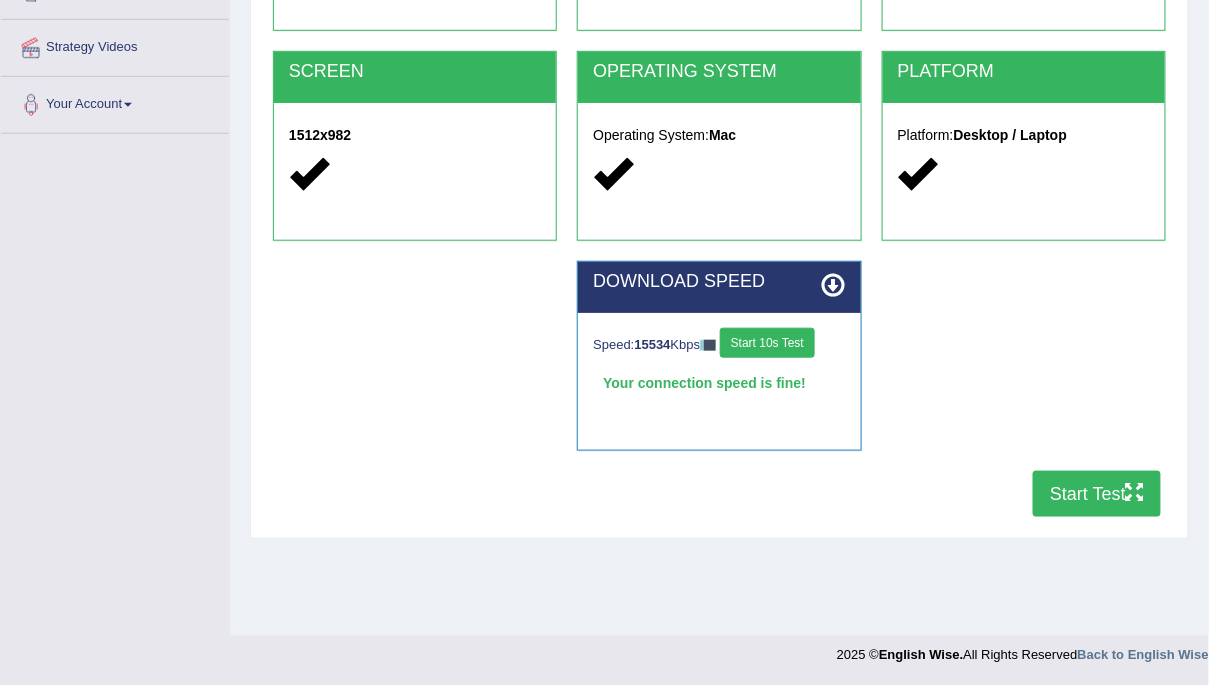 click on "System Requirements Test
COOKIES
Cookies  Enabled
JAVASCRIPT
Javascript  Enabled
BROWSER
Browser:  Chrome
SCREEN
1512x982
OPERATING SYSTEM
Operating System:  Mac
PLATFORM
Platform:  Desktop / Laptop
DOWNLOAD SPEED
Speed:  15534  Kbps    Start 10s Test
Your connection speed is fine!
Select Audio Quality
Start Test" at bounding box center (719, 152) 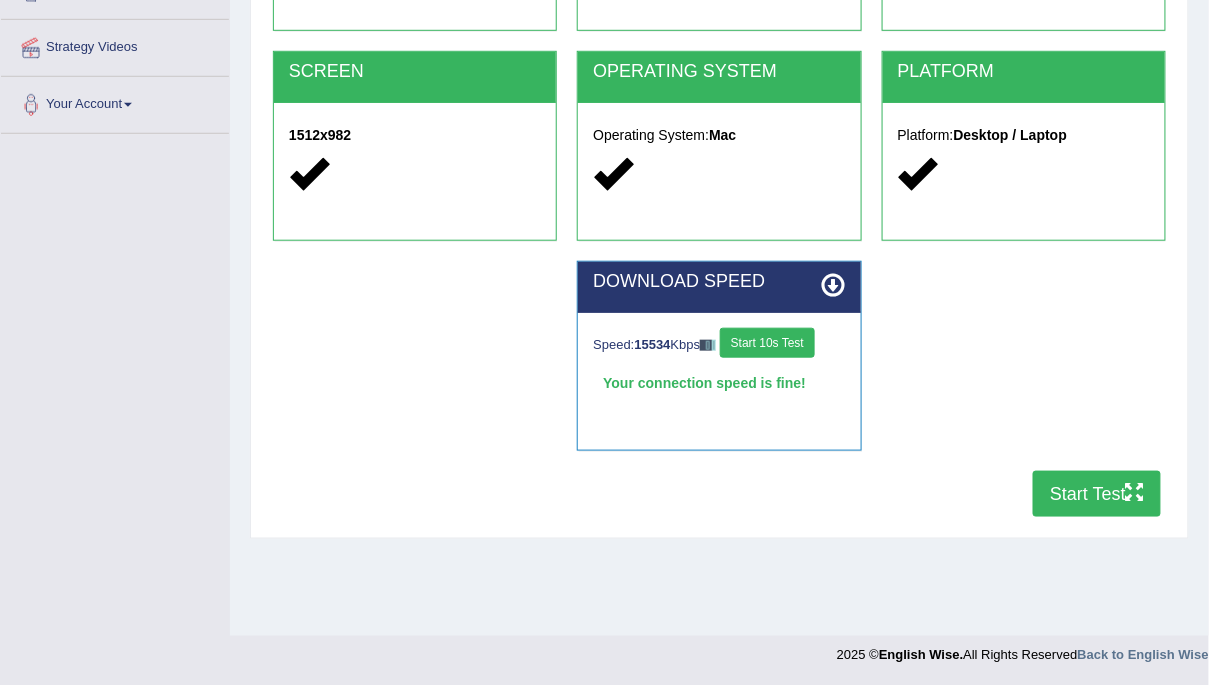 click at bounding box center (1135, 492) 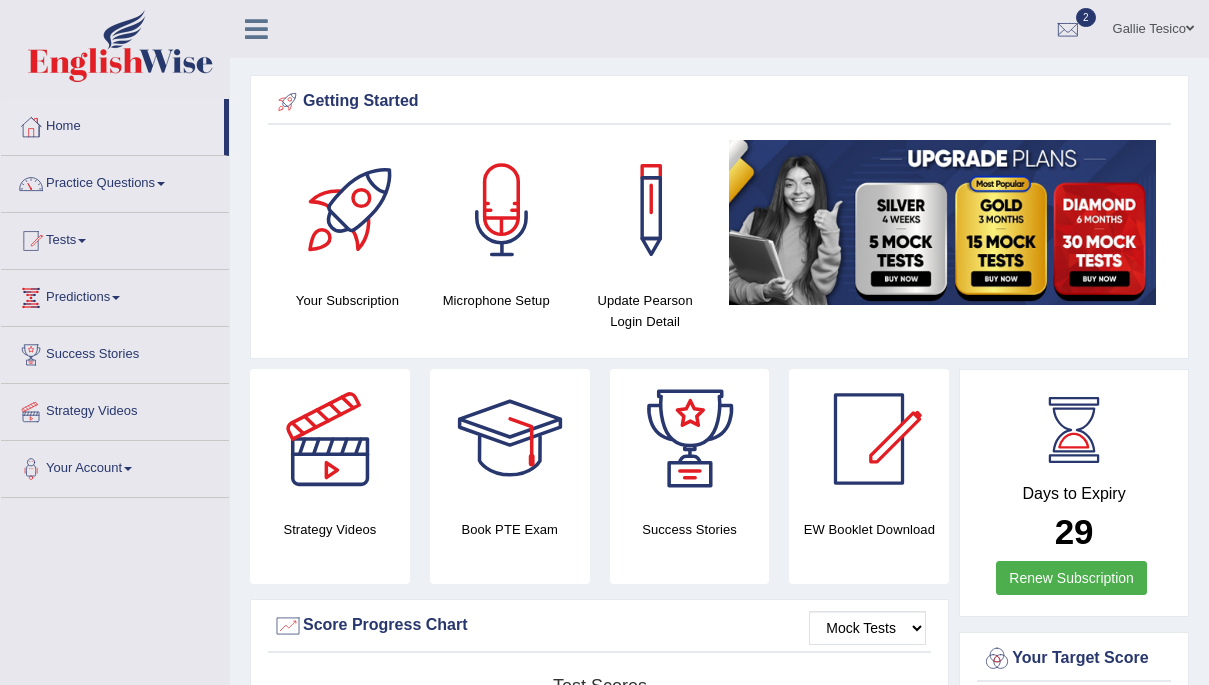 scroll, scrollTop: 0, scrollLeft: 0, axis: both 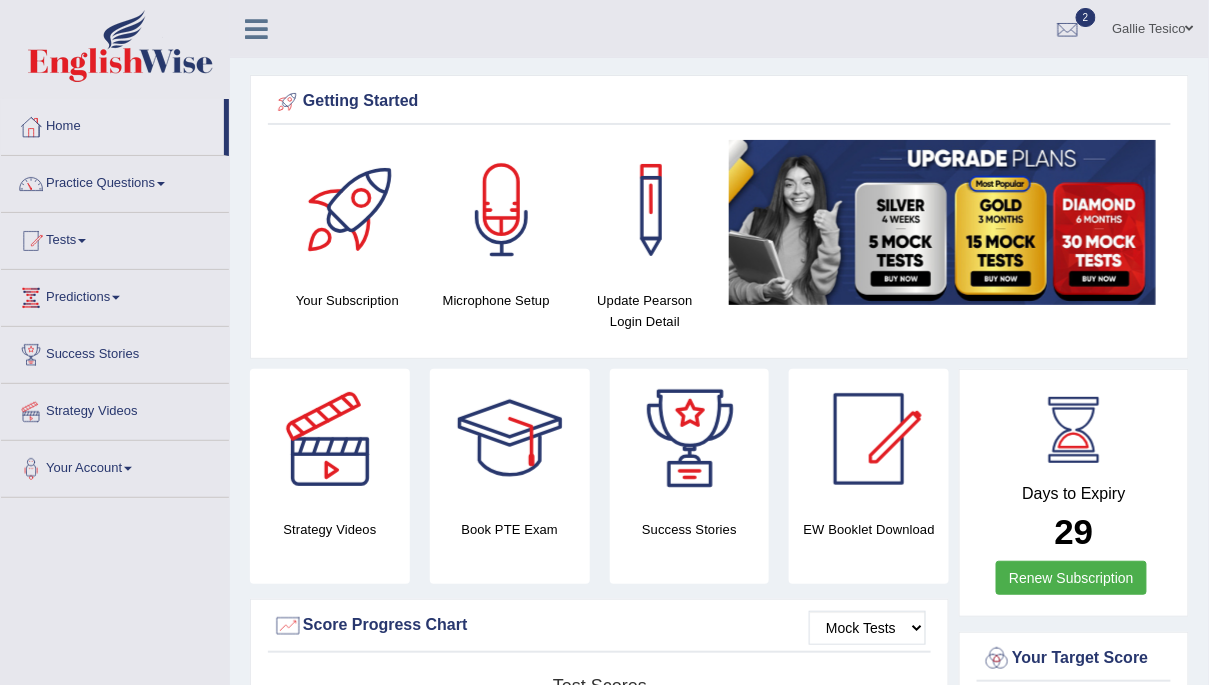 click at bounding box center (82, 241) 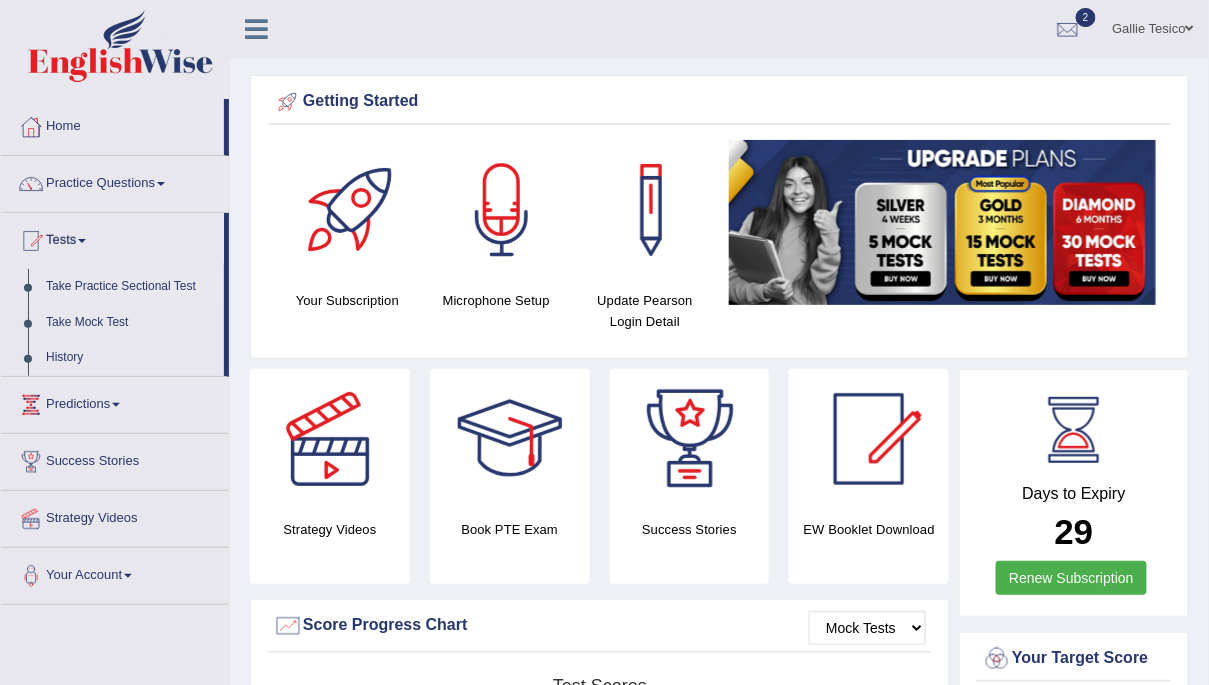 click on "Take Practice Sectional Test" at bounding box center [130, 287] 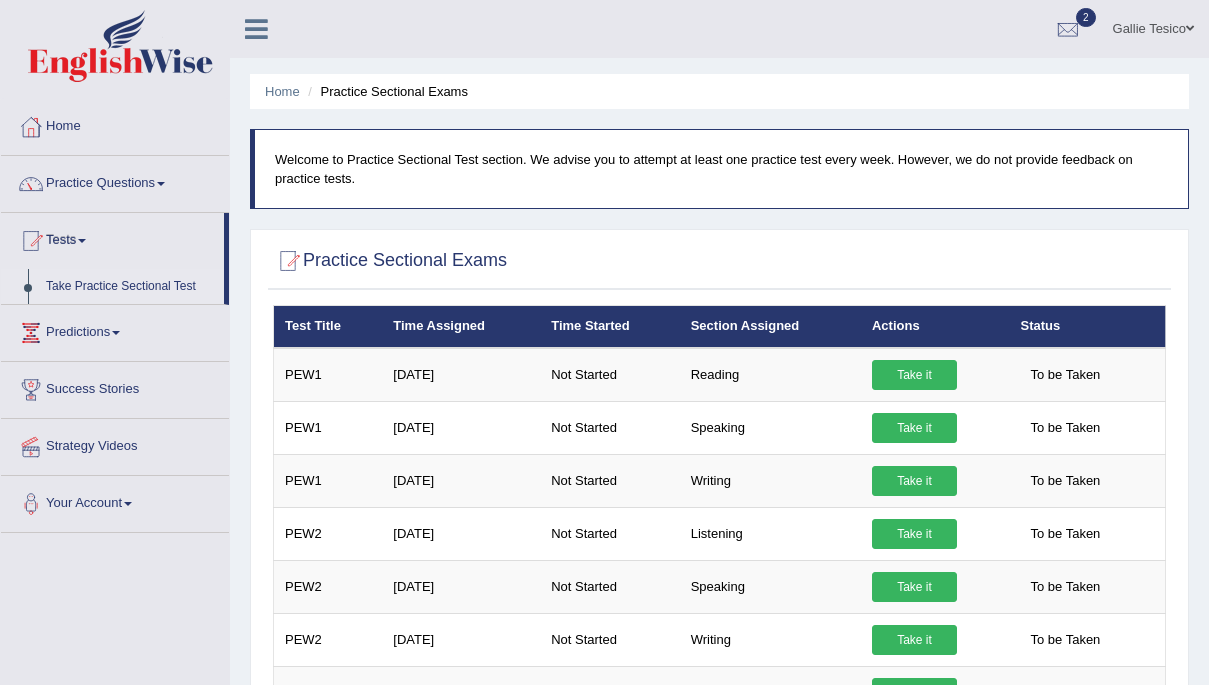 scroll, scrollTop: 0, scrollLeft: 0, axis: both 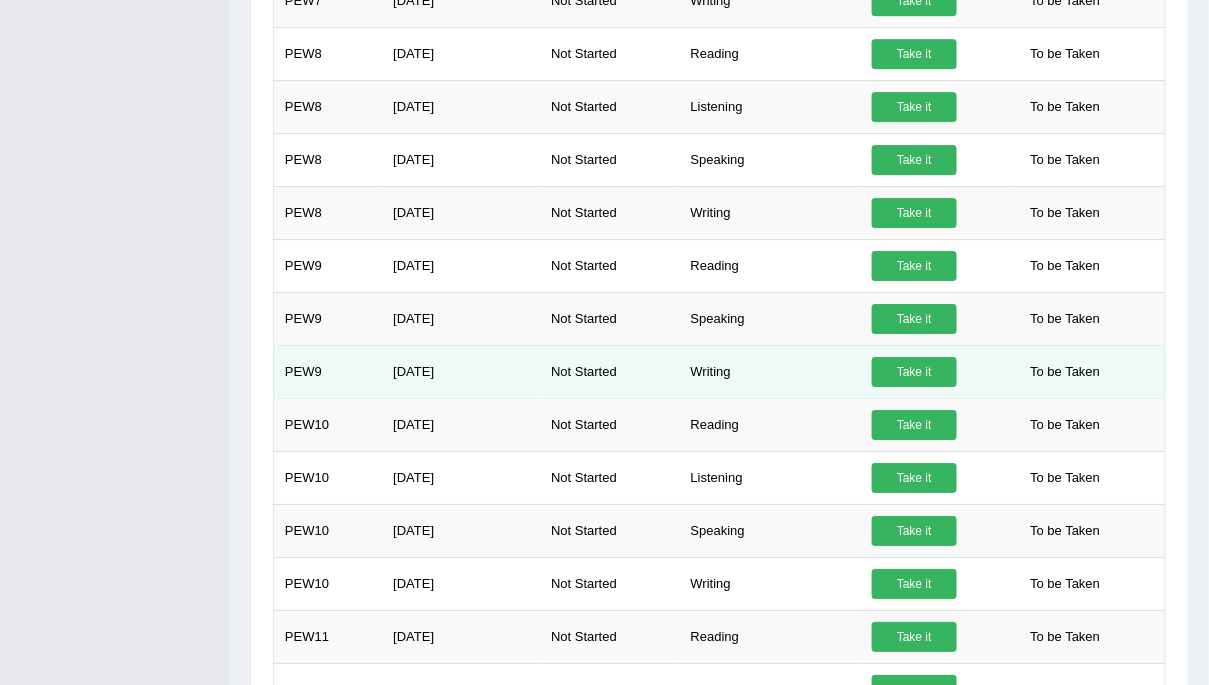 click on "Take it" at bounding box center (914, 372) 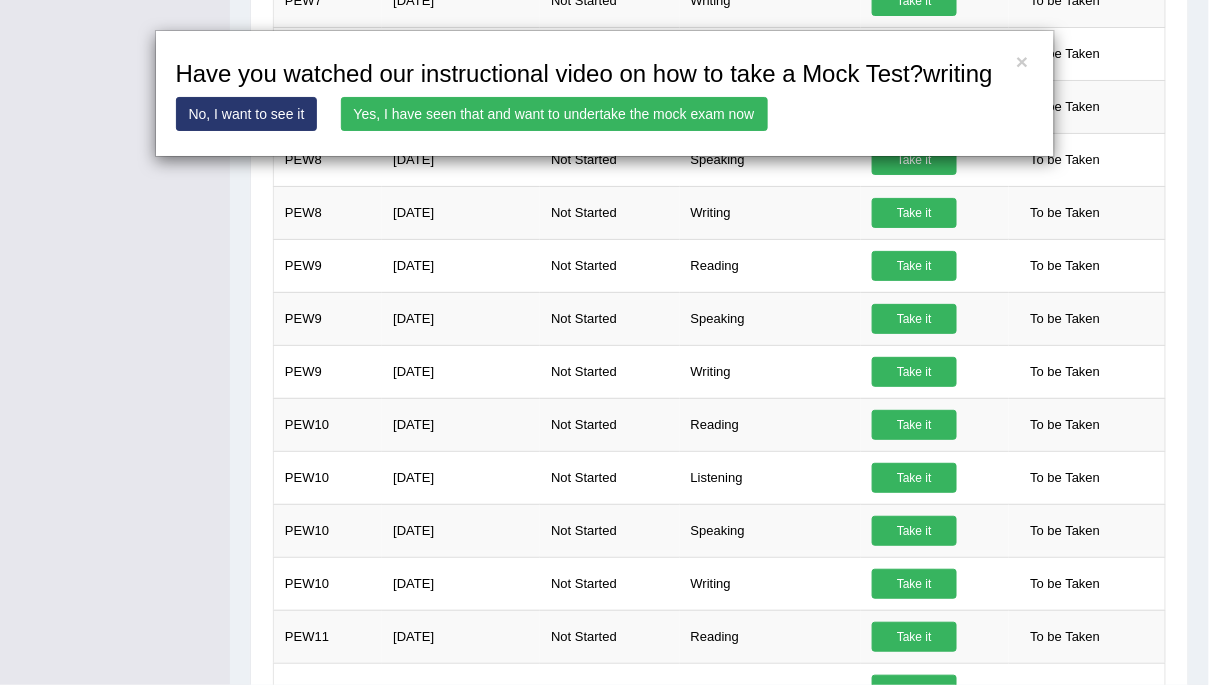 click on "Yes, I have seen that and want to undertake the mock exam now" at bounding box center [554, 114] 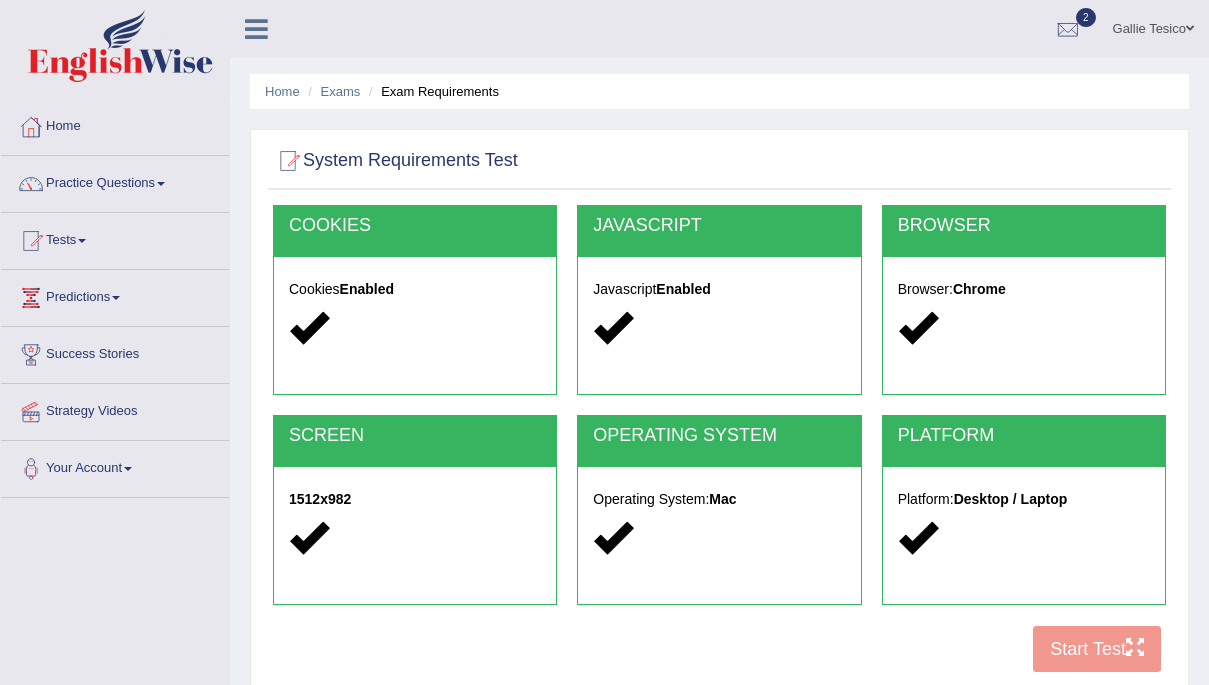 scroll, scrollTop: 0, scrollLeft: 0, axis: both 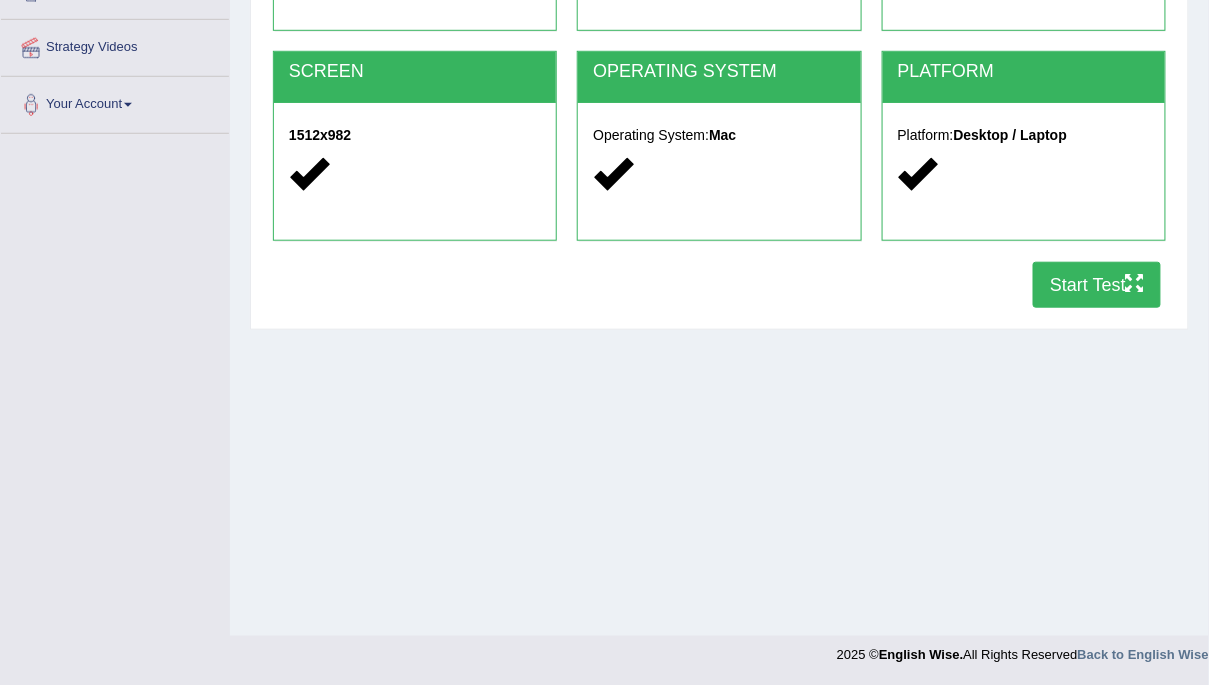 click on "Start Test" at bounding box center [1097, 285] 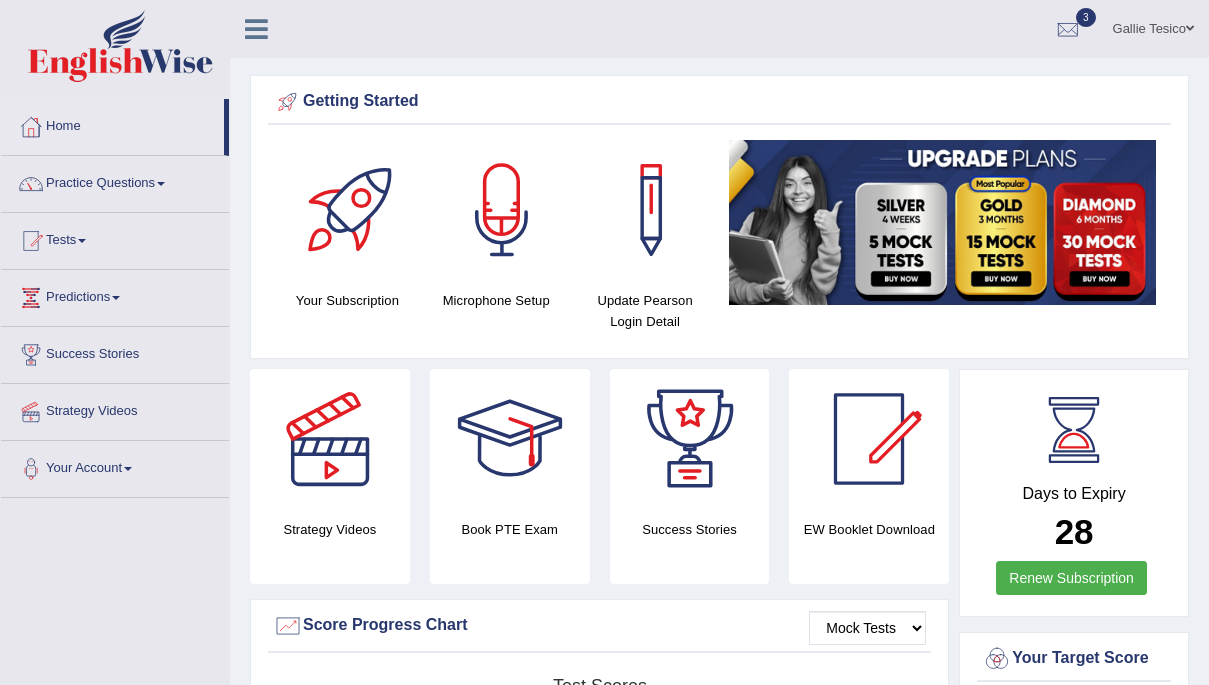 scroll, scrollTop: 0, scrollLeft: 0, axis: both 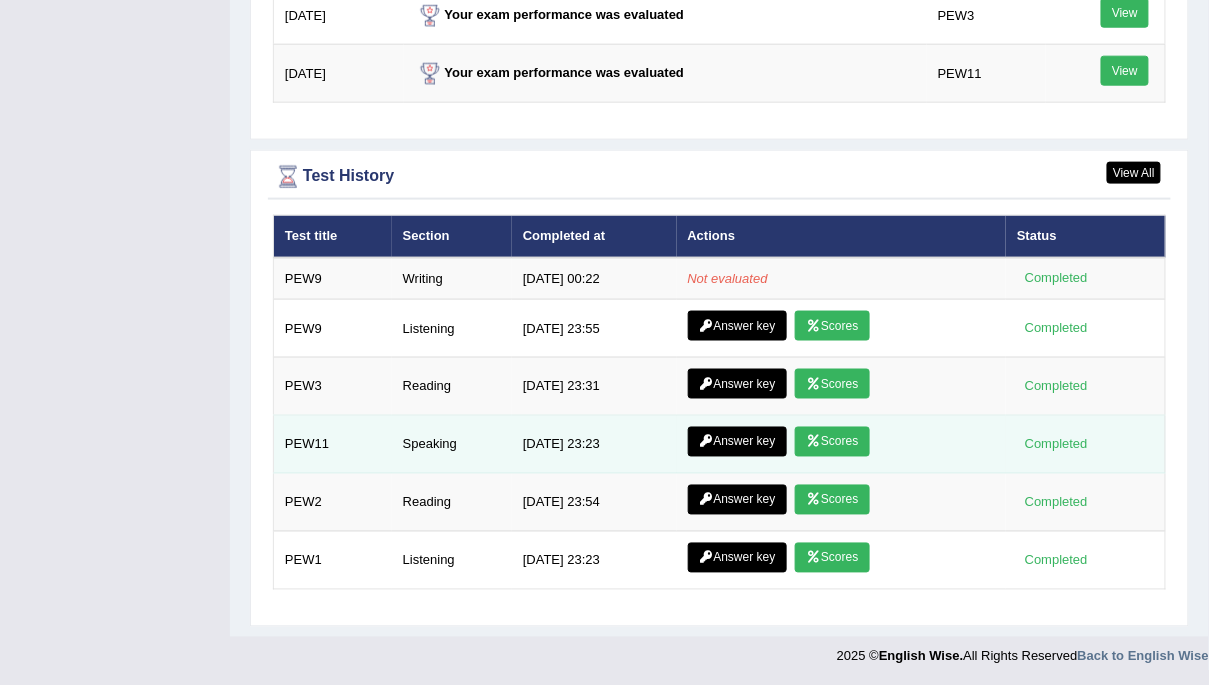 click on "Scores" at bounding box center [832, 442] 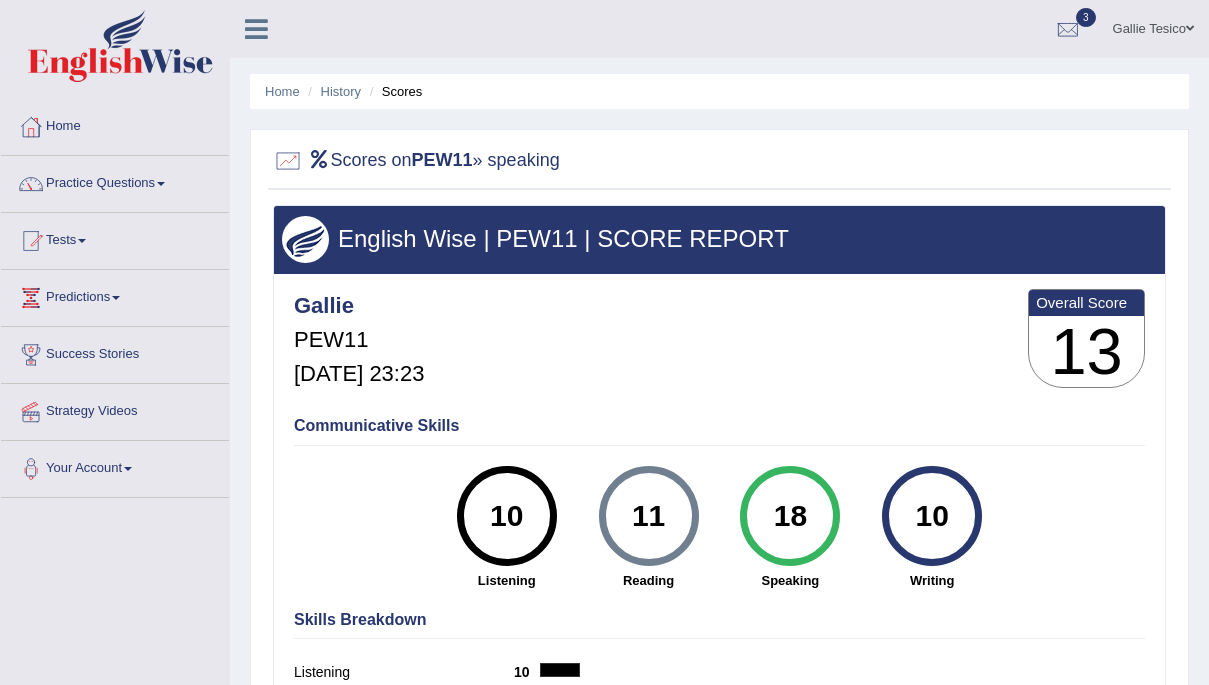 scroll, scrollTop: 0, scrollLeft: 0, axis: both 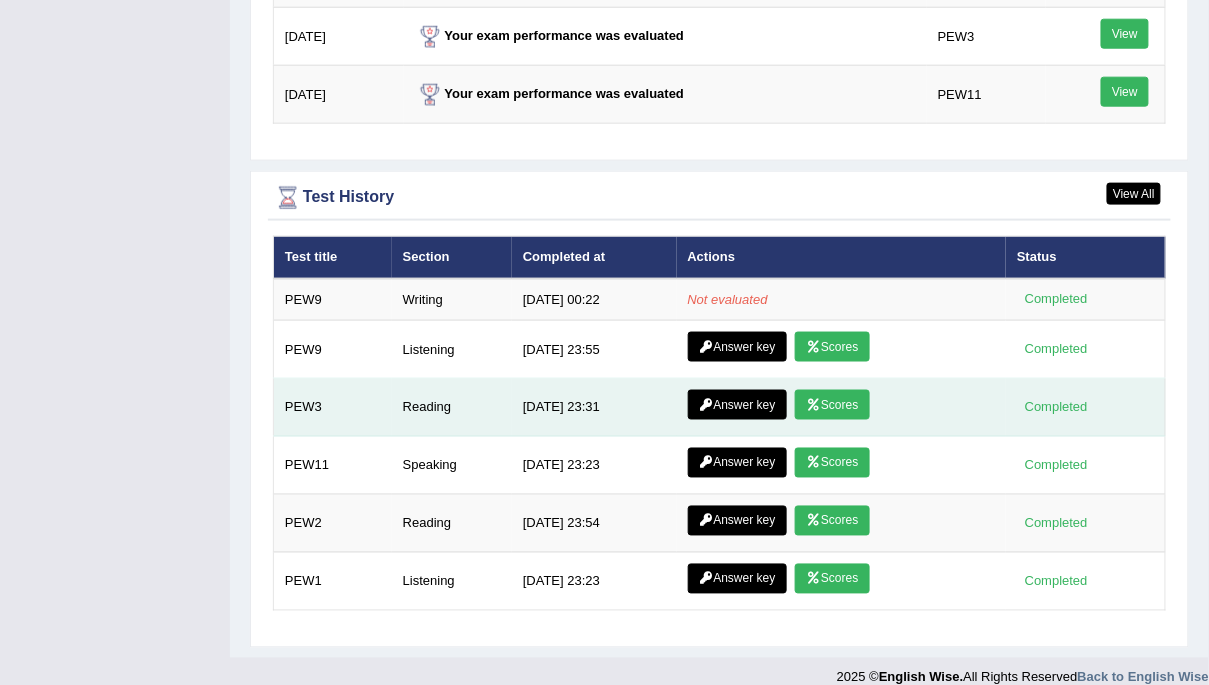 click on "Scores" at bounding box center (832, 405) 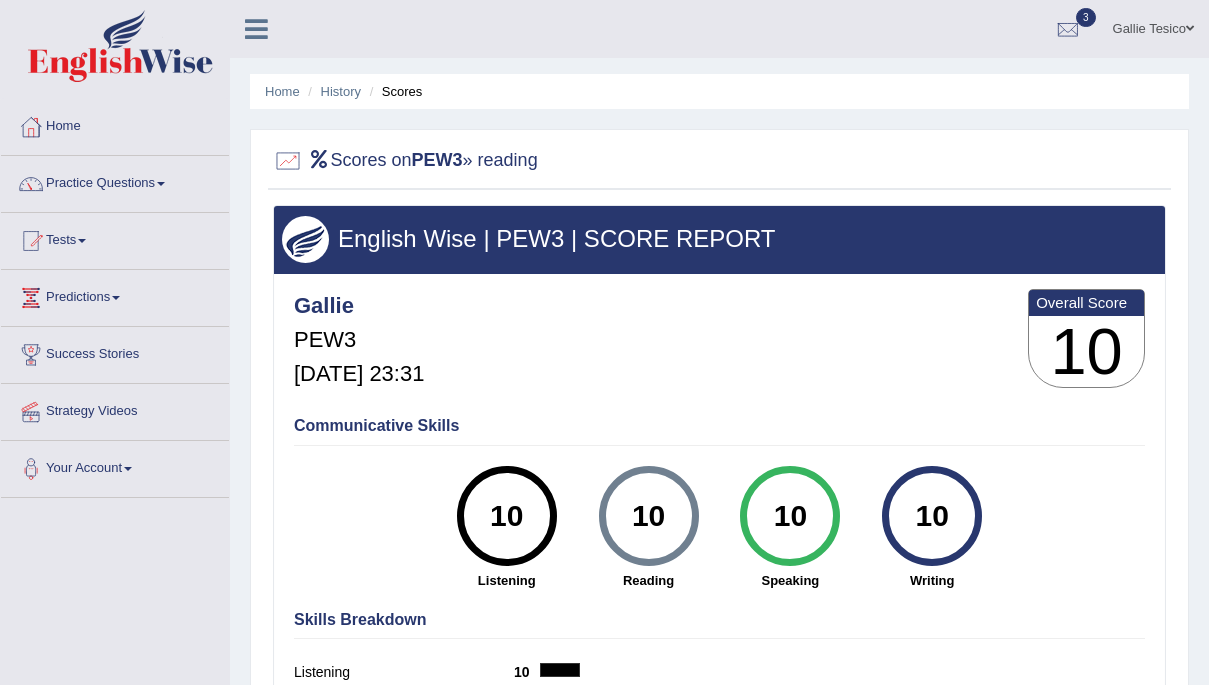 scroll, scrollTop: 0, scrollLeft: 0, axis: both 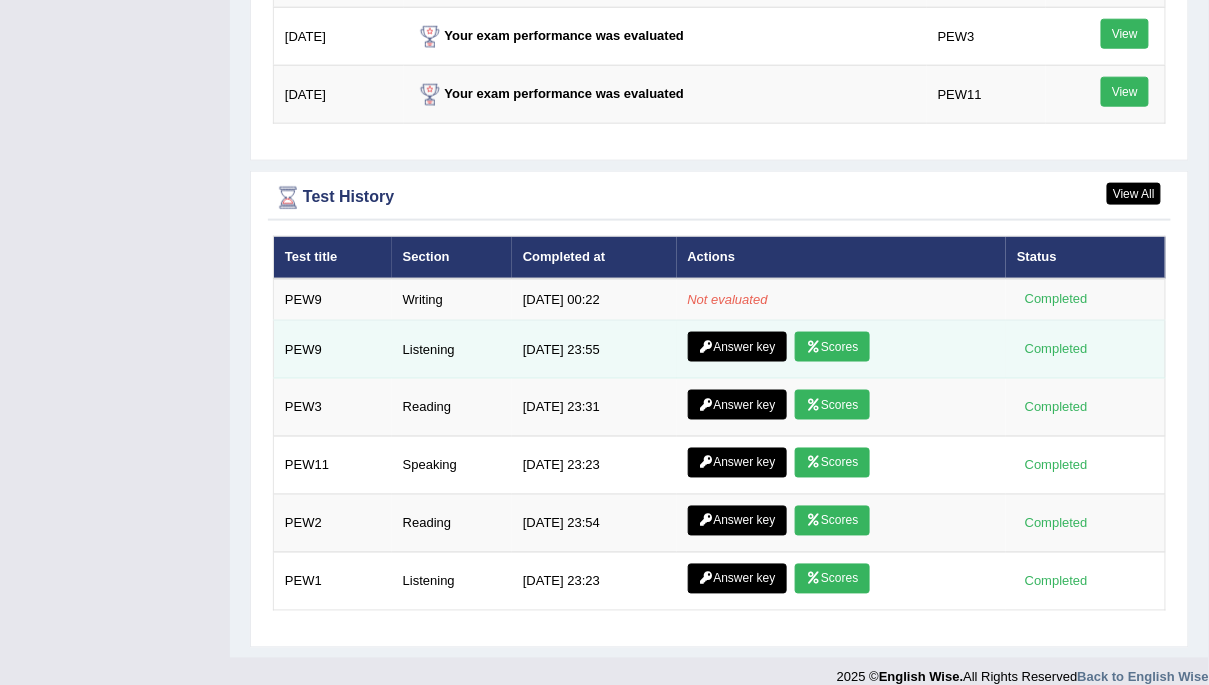 click on "Scores" at bounding box center (832, 347) 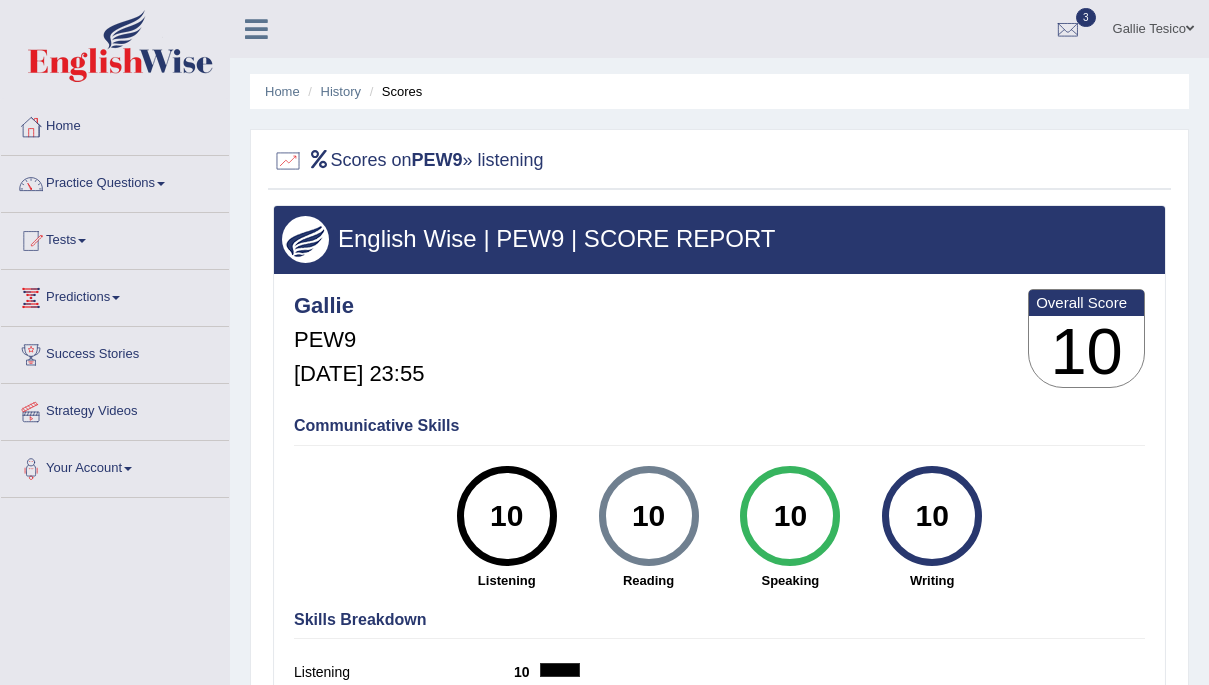 scroll, scrollTop: 0, scrollLeft: 0, axis: both 